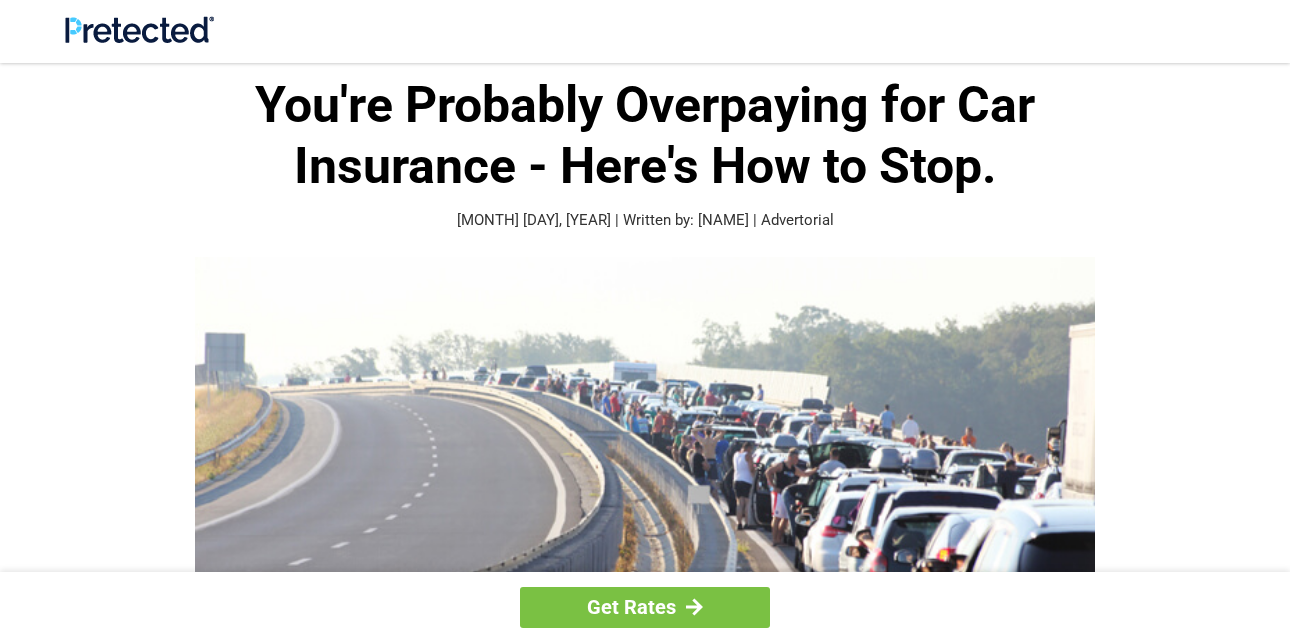 scroll, scrollTop: 0, scrollLeft: 0, axis: both 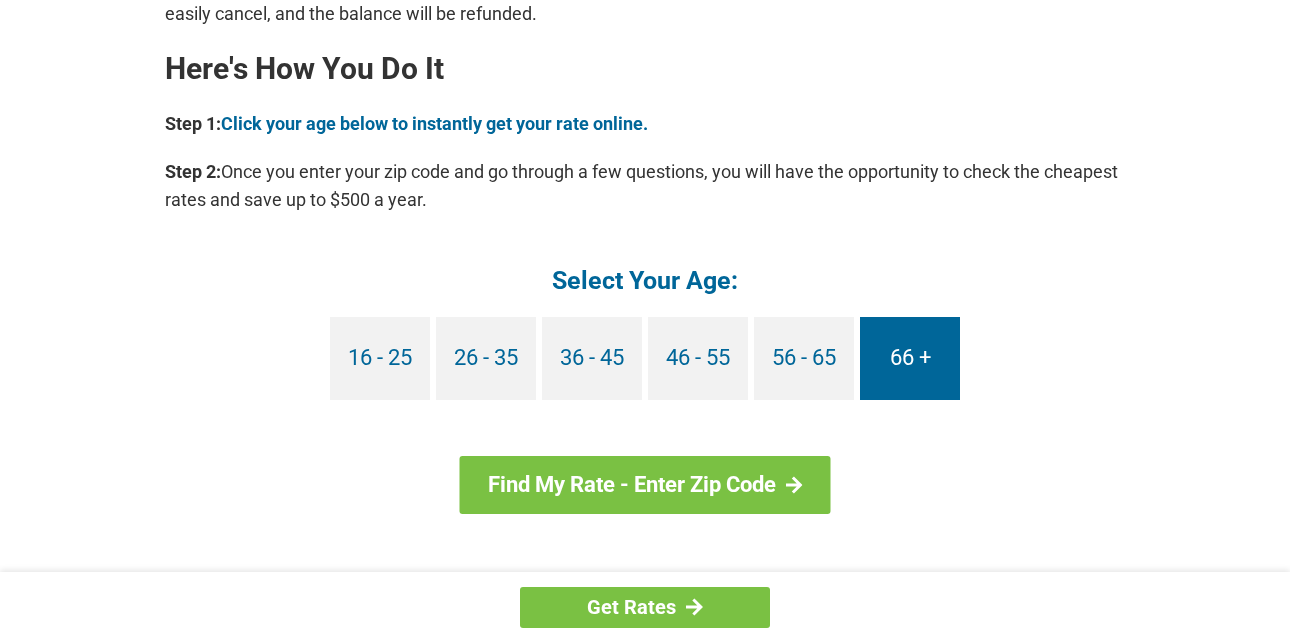 click on "66 +" at bounding box center [910, 358] 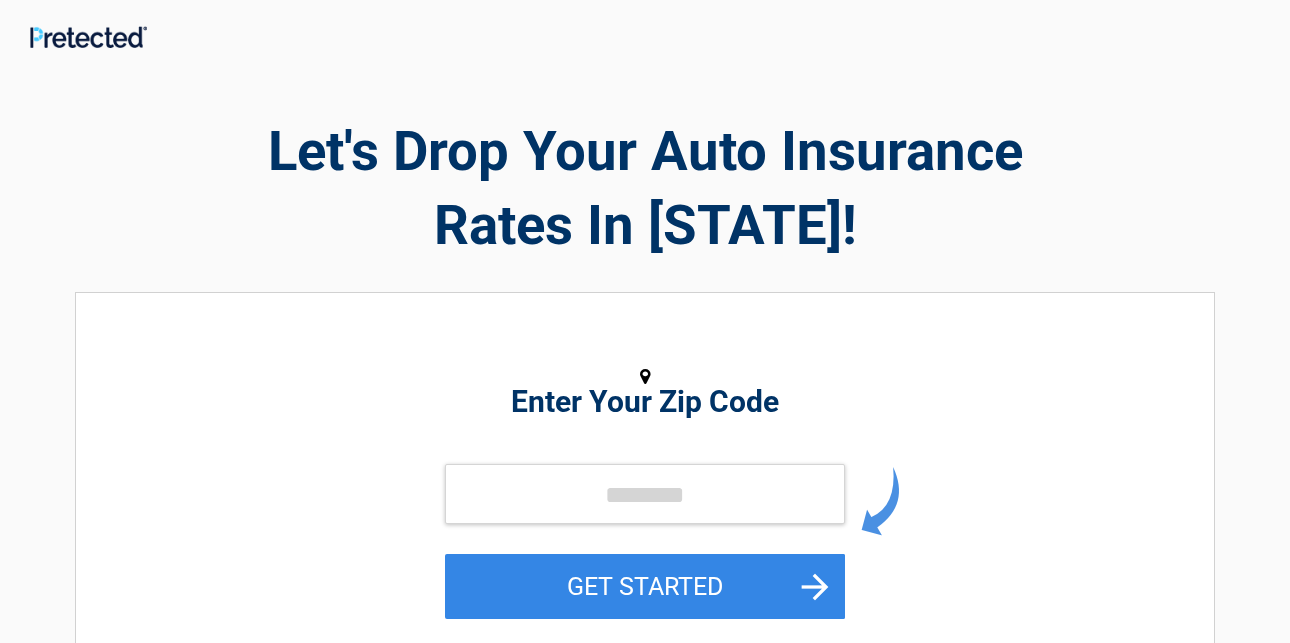 scroll, scrollTop: 0, scrollLeft: 0, axis: both 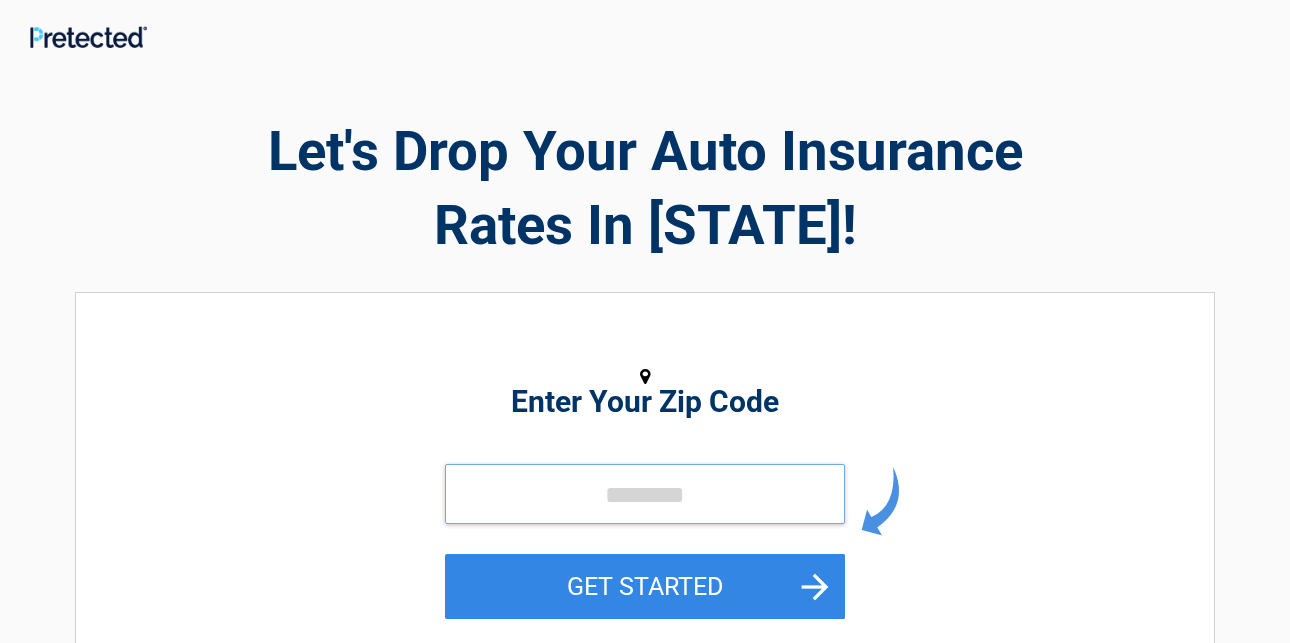 click at bounding box center [645, 494] 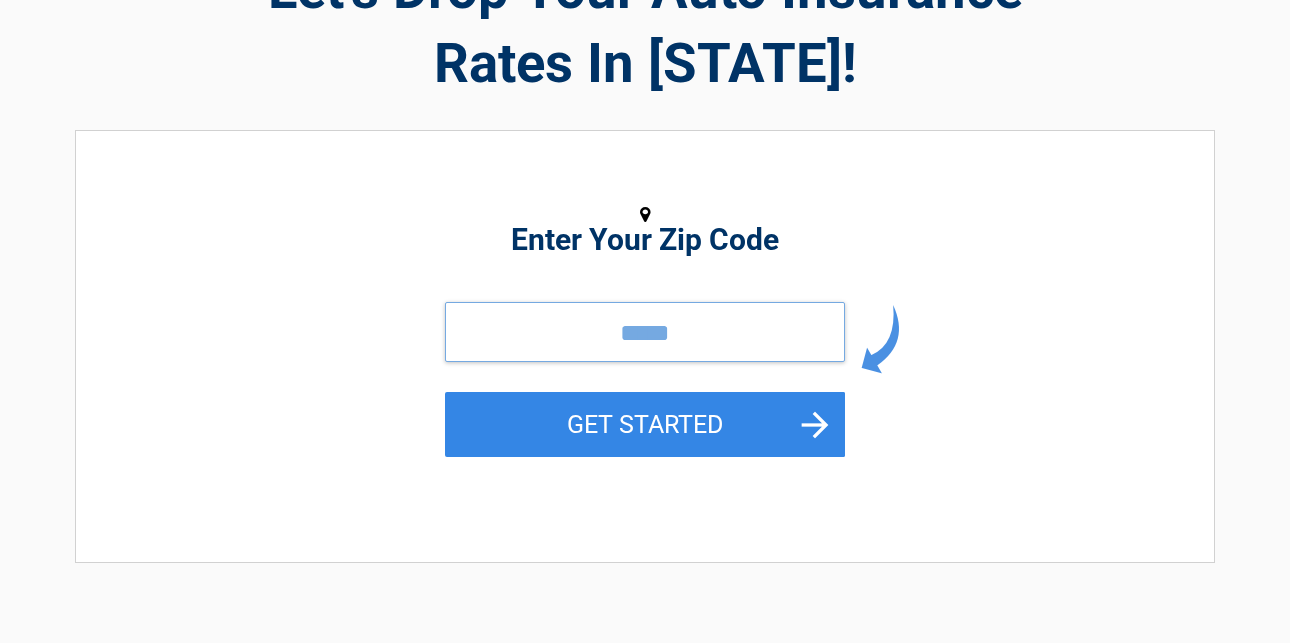 scroll, scrollTop: 200, scrollLeft: 0, axis: vertical 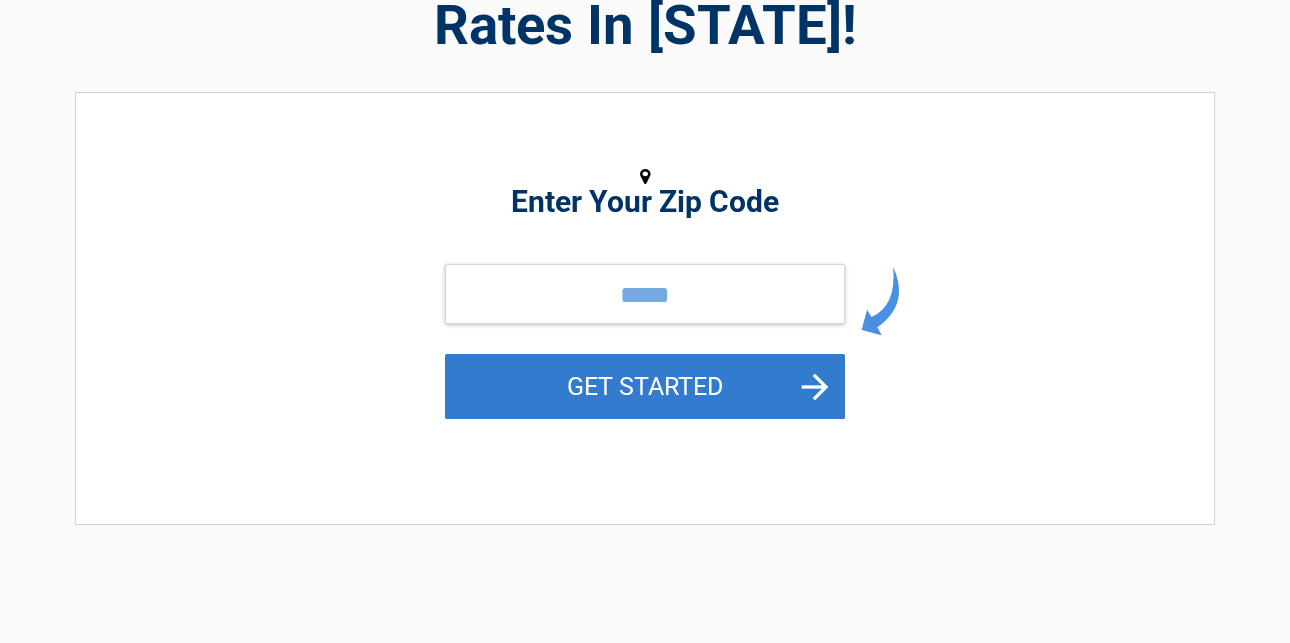 click on "GET STARTED" at bounding box center (645, 386) 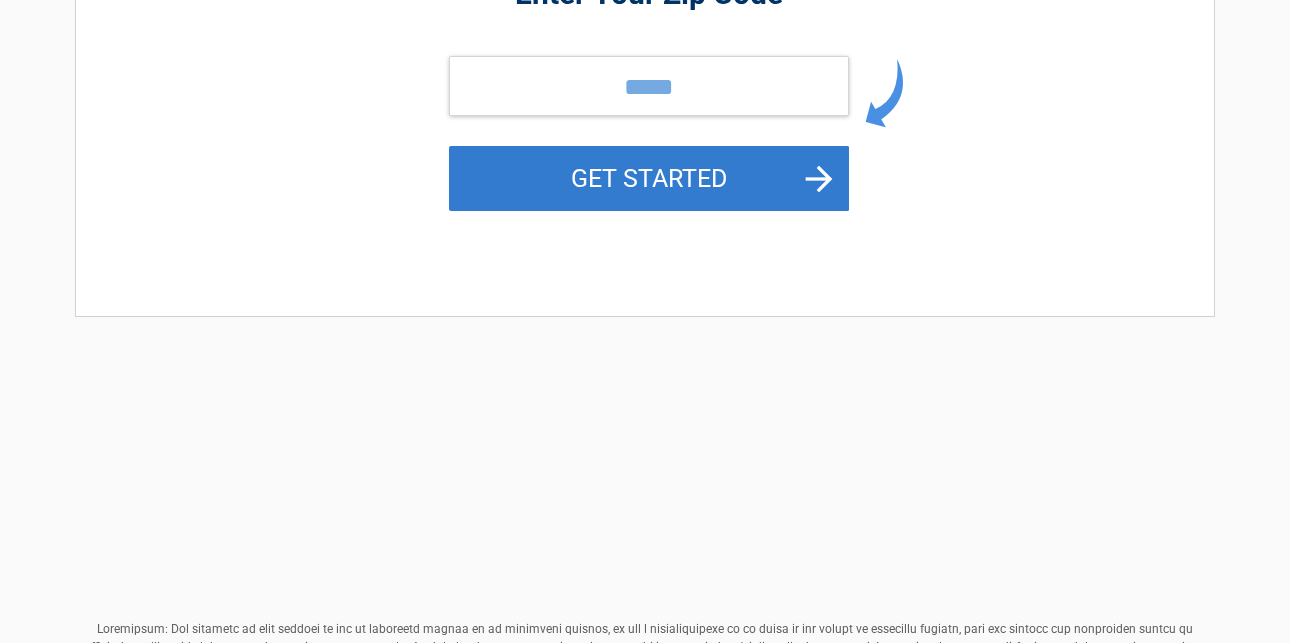 scroll, scrollTop: 0, scrollLeft: 0, axis: both 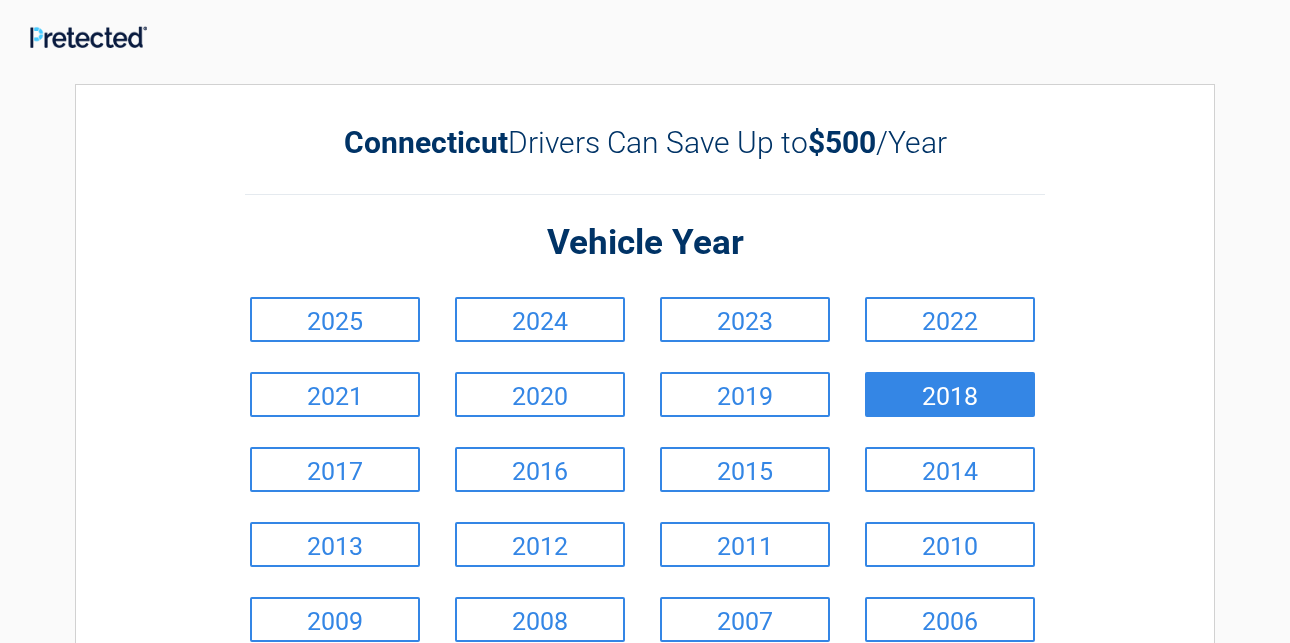 click on "2018" at bounding box center (950, 394) 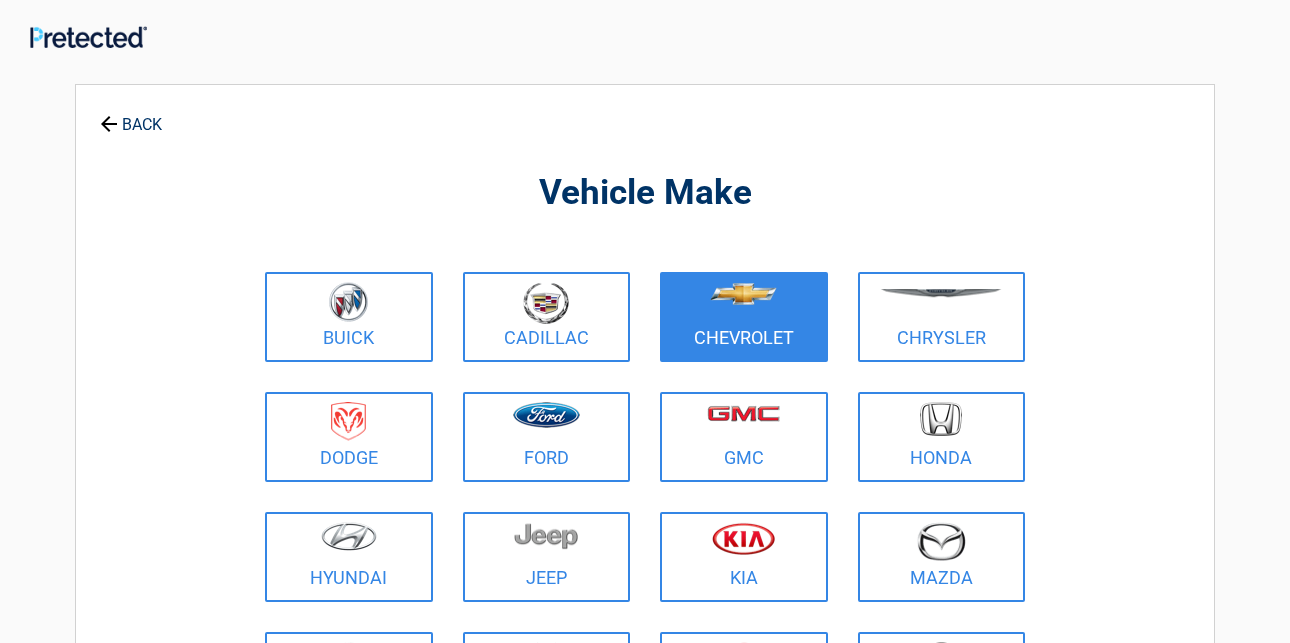click at bounding box center (744, 304) 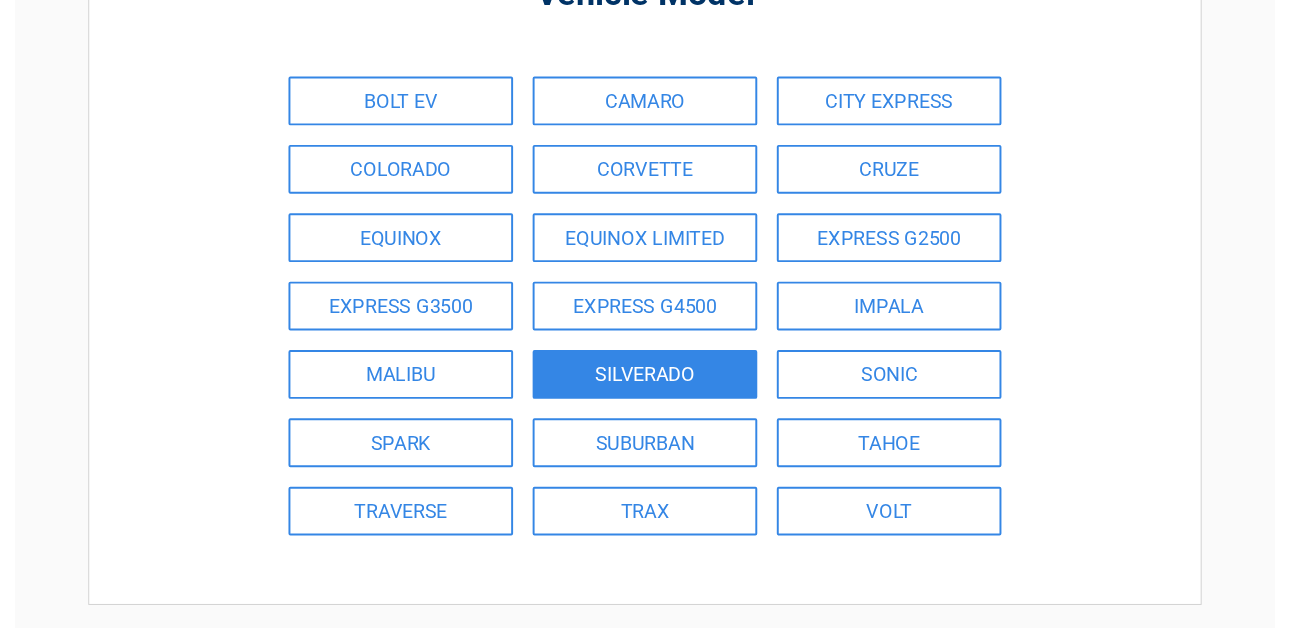 scroll, scrollTop: 200, scrollLeft: 0, axis: vertical 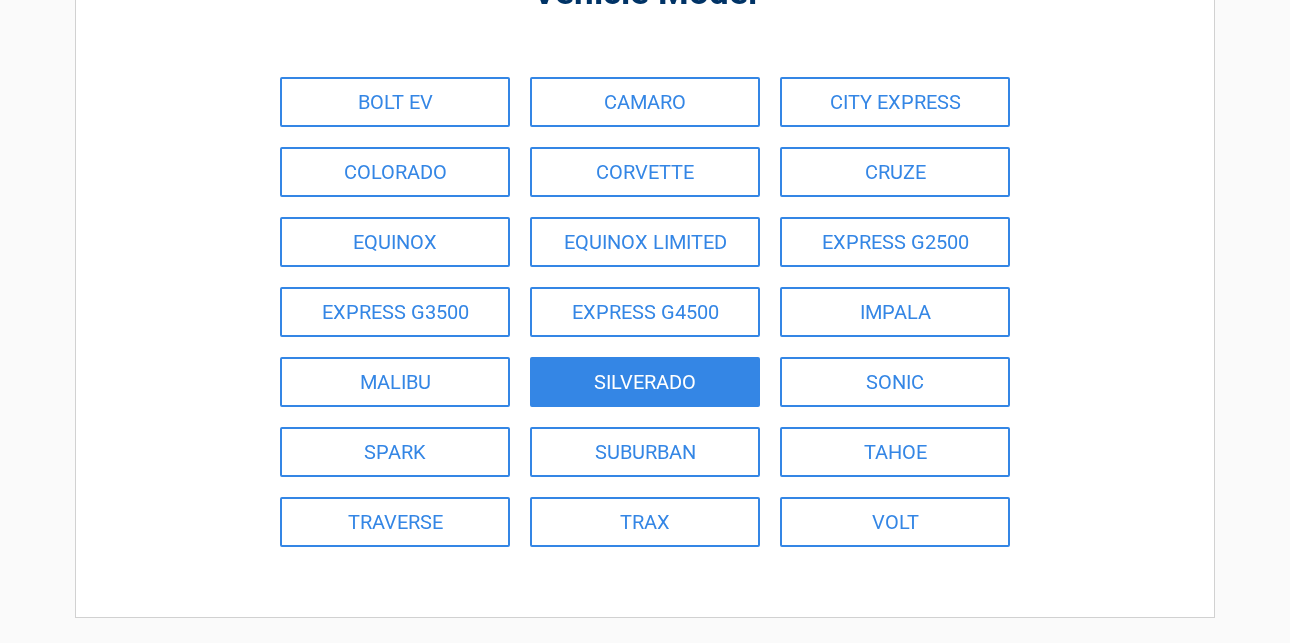 click on "SILVERADO" at bounding box center (645, 382) 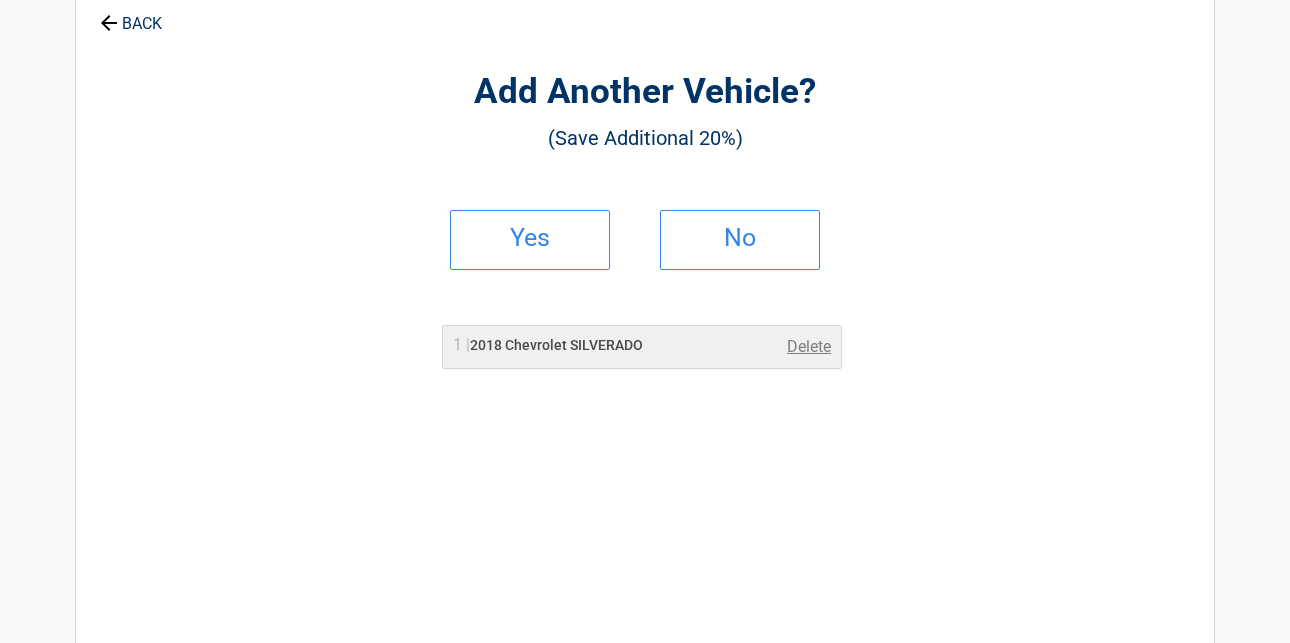 scroll, scrollTop: 0, scrollLeft: 0, axis: both 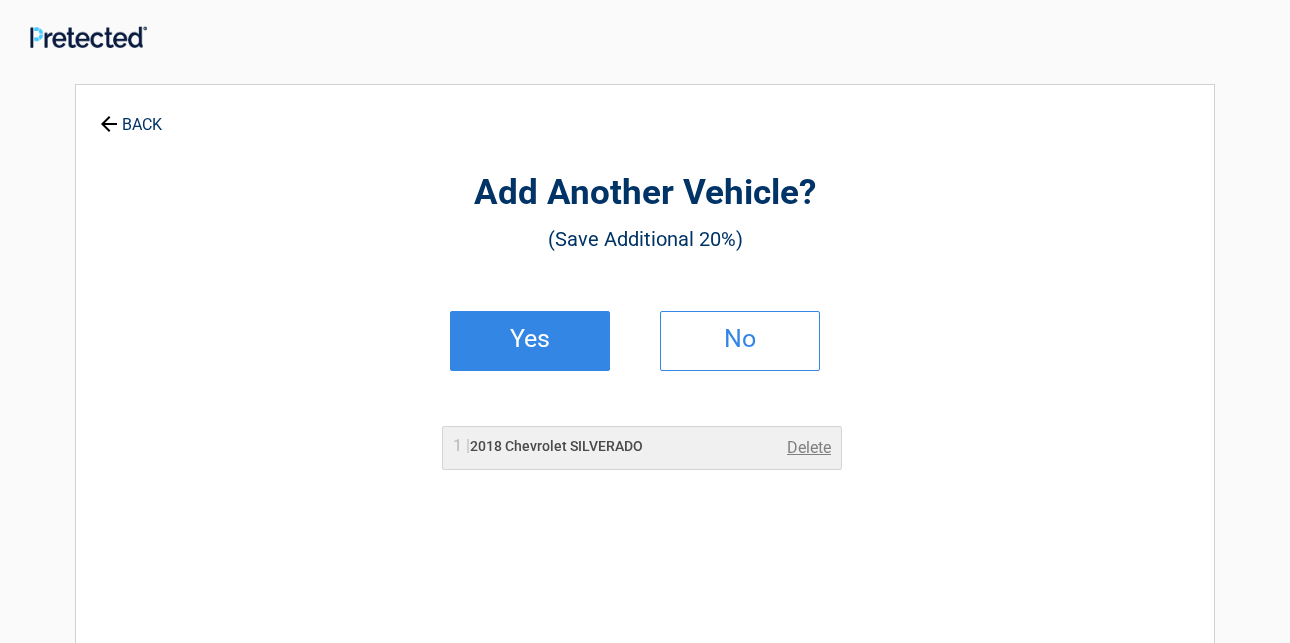 click on "Yes" at bounding box center [530, 339] 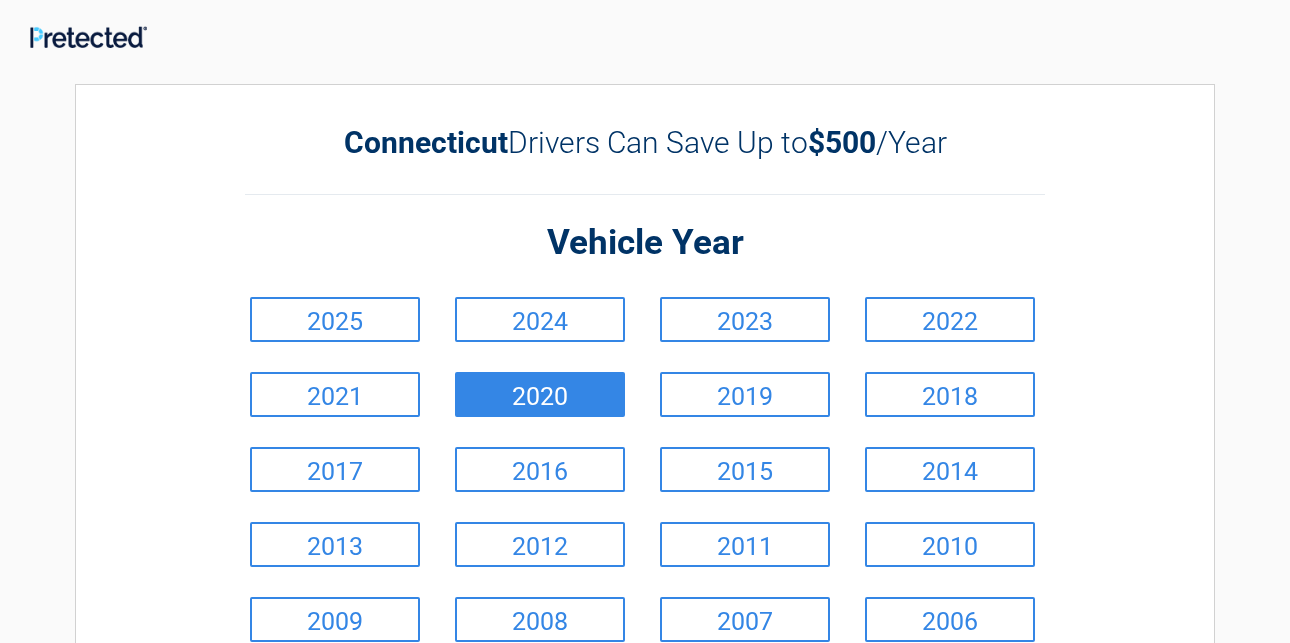 click on "2020" at bounding box center (540, 394) 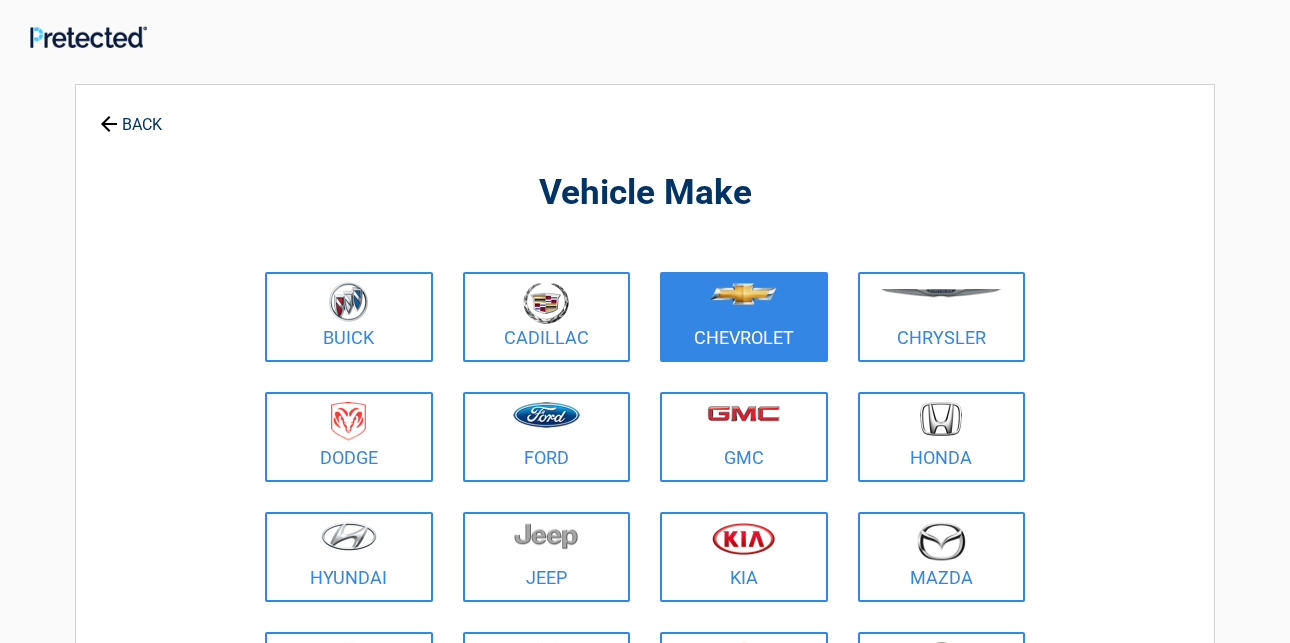 click at bounding box center [744, 304] 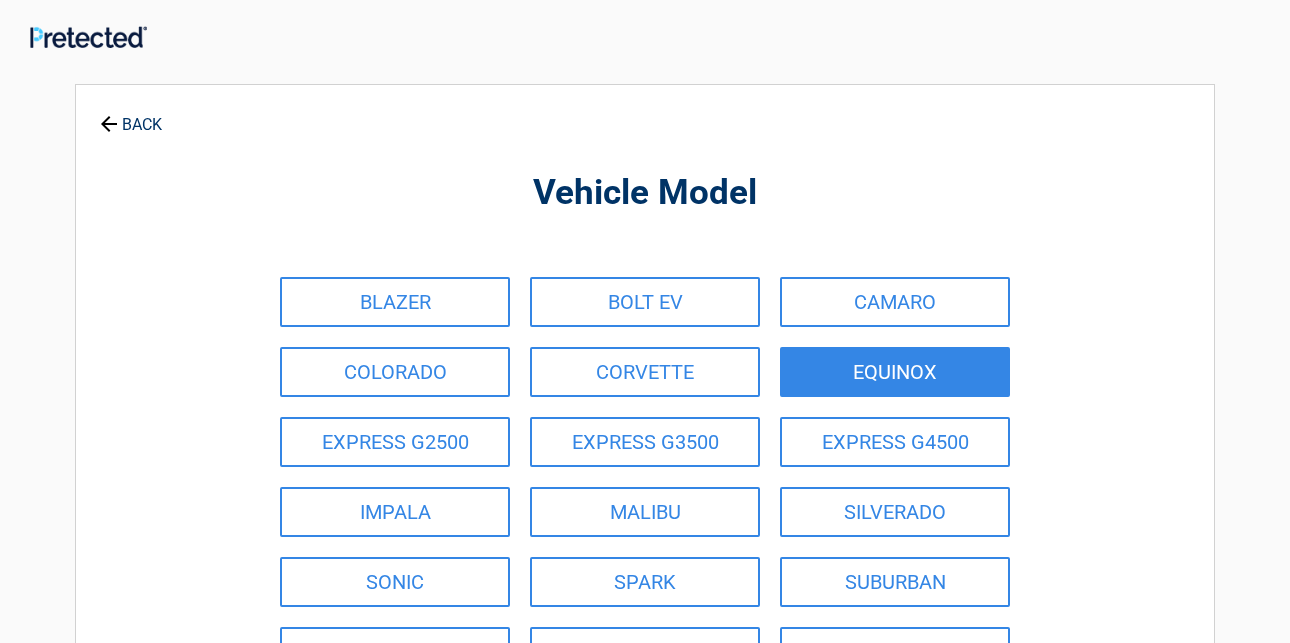 click on "EQUINOX" at bounding box center (895, 372) 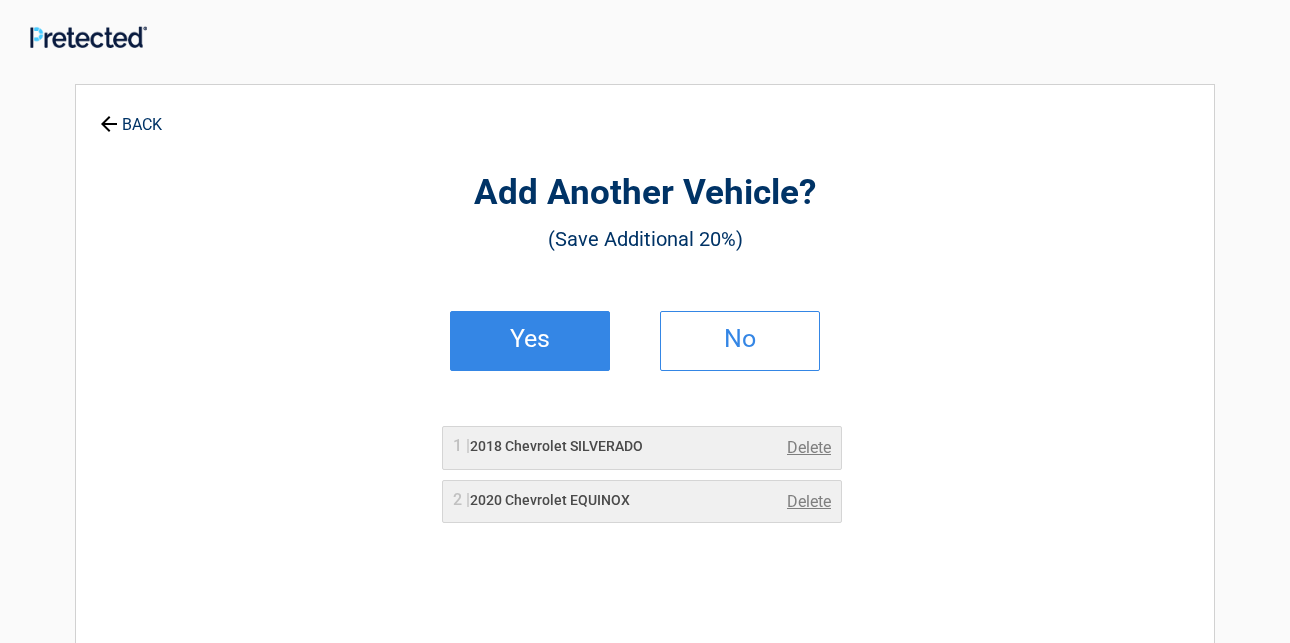 click on "Yes" at bounding box center [530, 339] 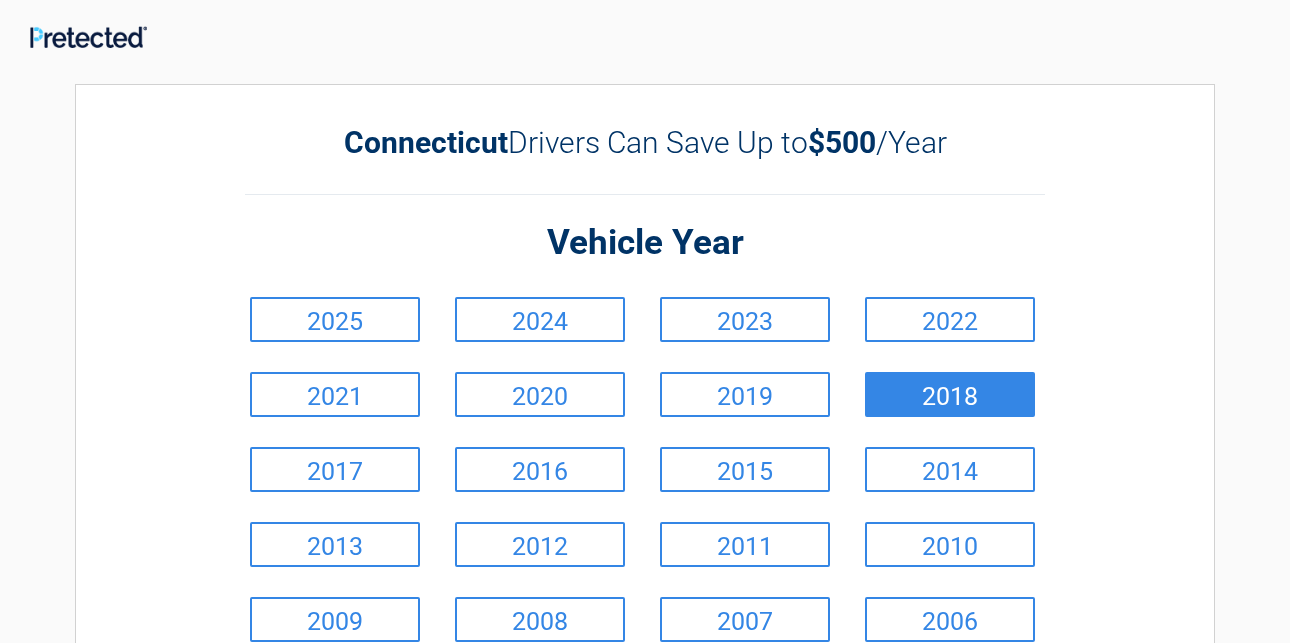 click on "2018" at bounding box center [950, 394] 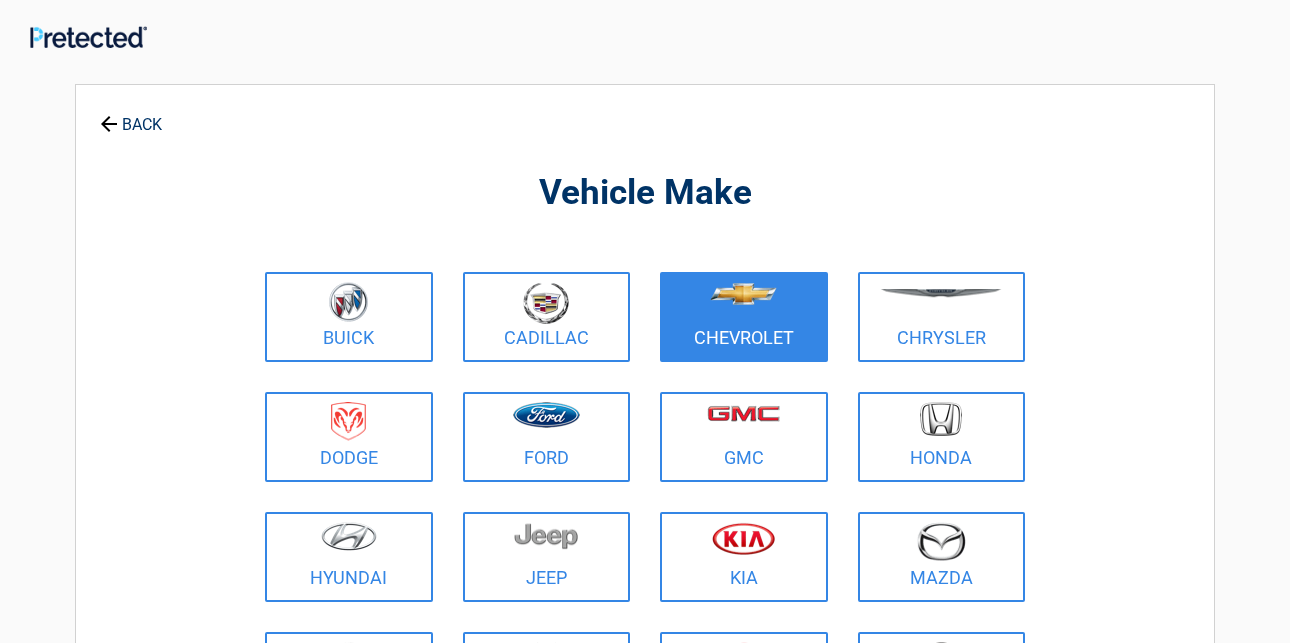 click at bounding box center (744, 304) 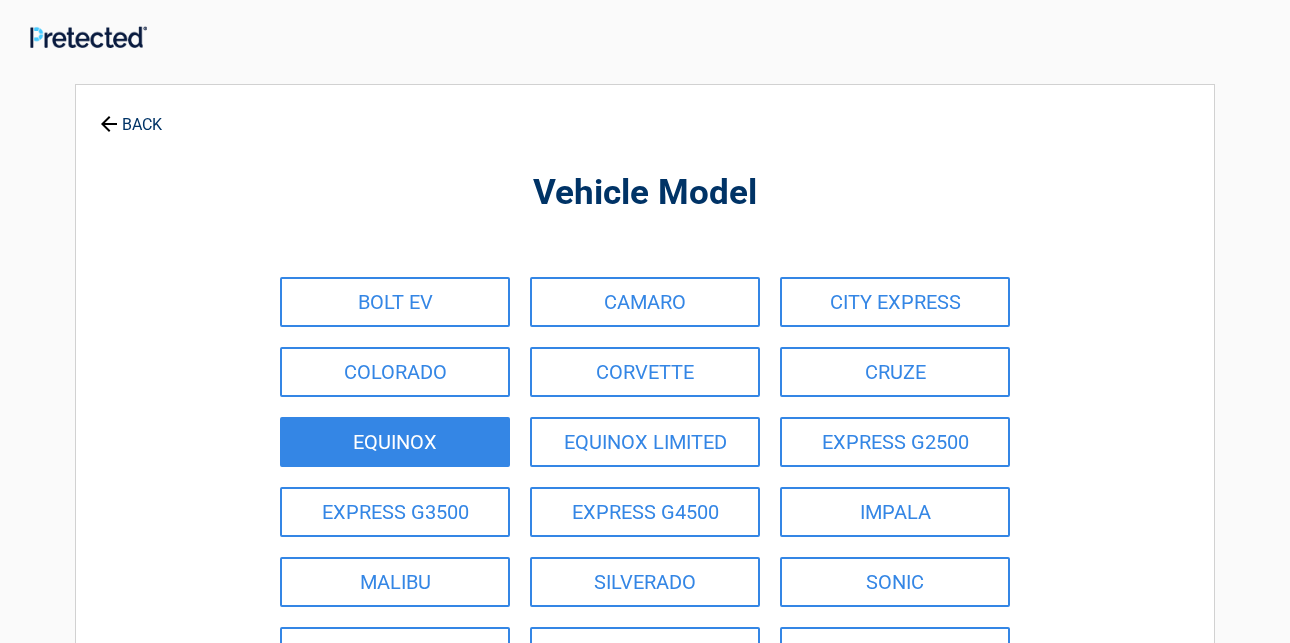 click on "EQUINOX" at bounding box center [395, 442] 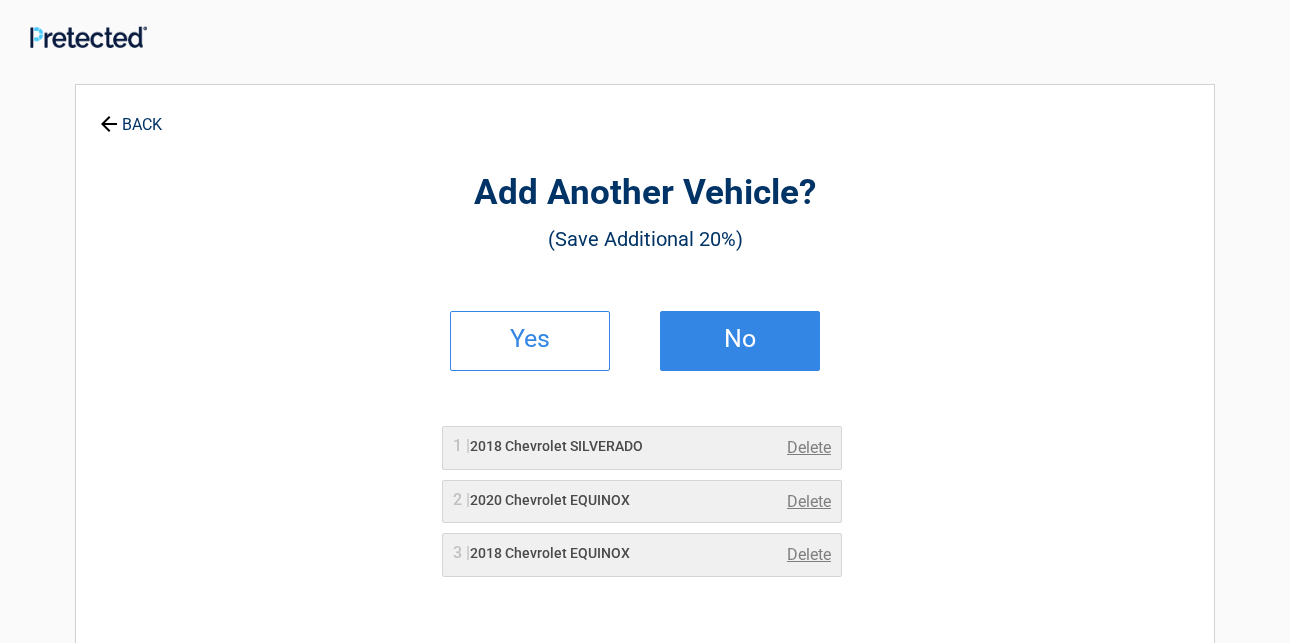 click on "No" at bounding box center (740, 341) 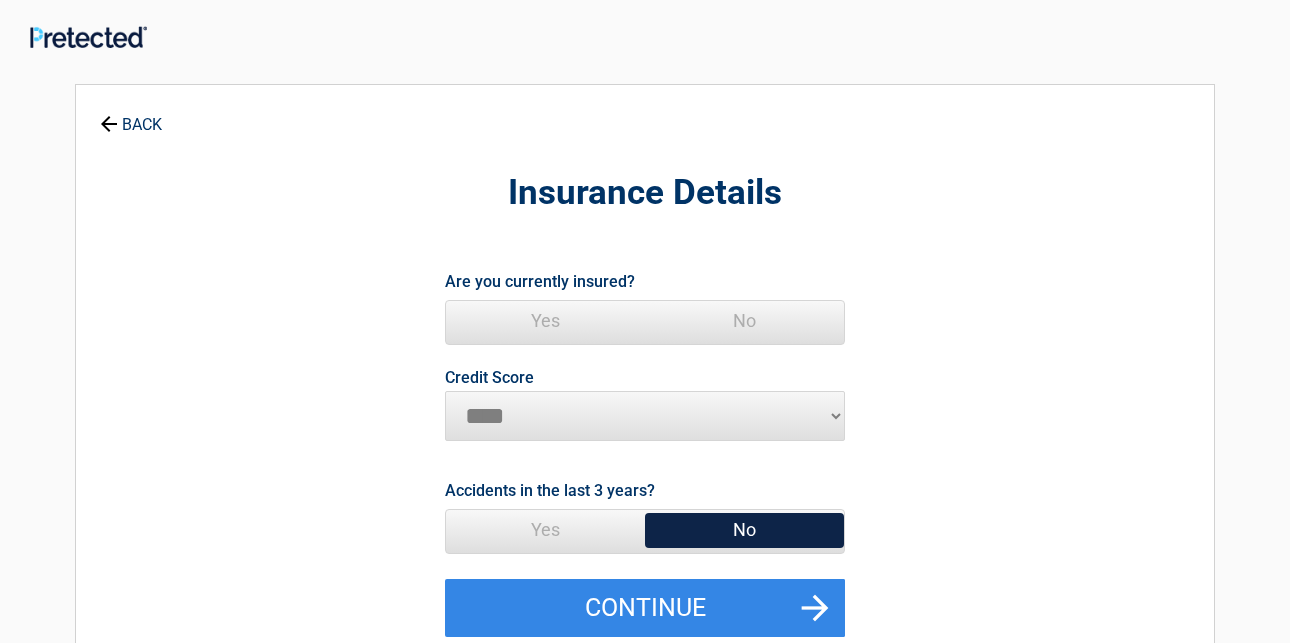 click on "Yes" at bounding box center [545, 321] 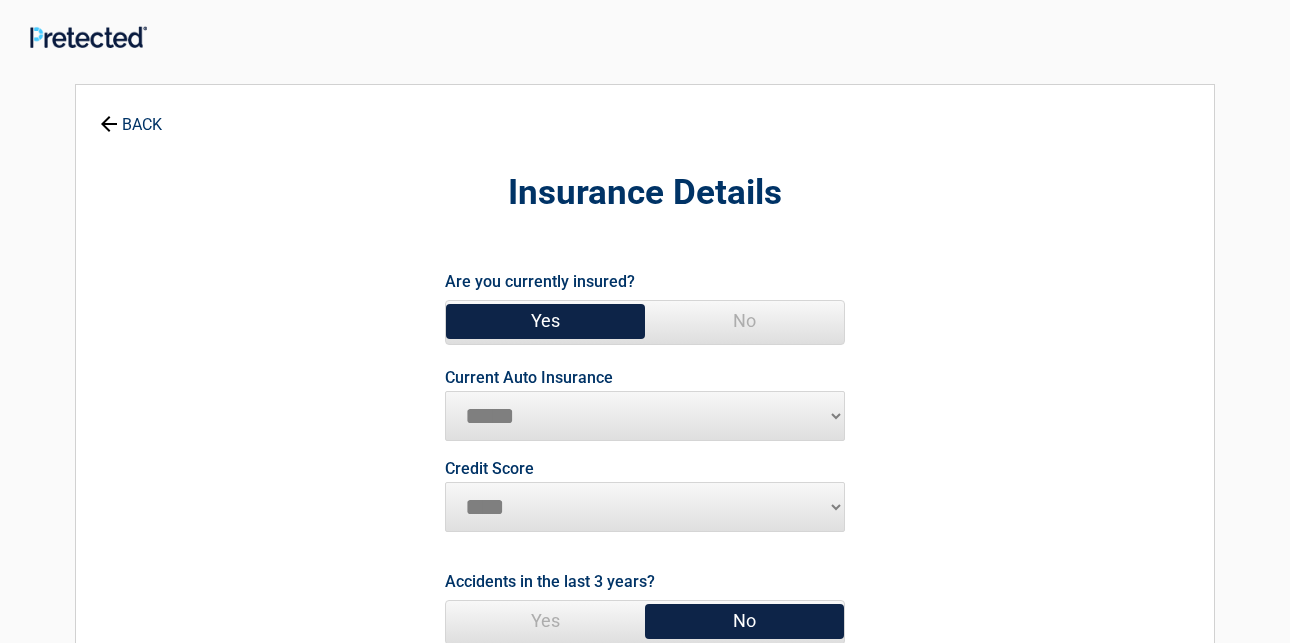 click on "**********" at bounding box center [645, 416] 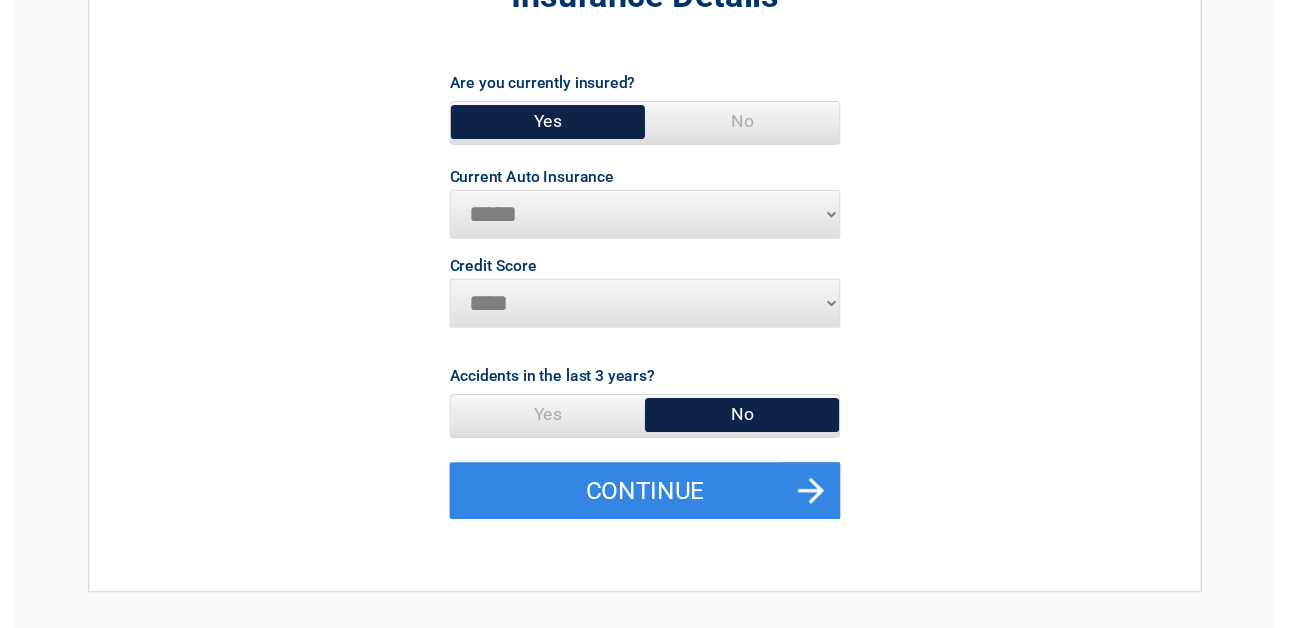 scroll, scrollTop: 200, scrollLeft: 0, axis: vertical 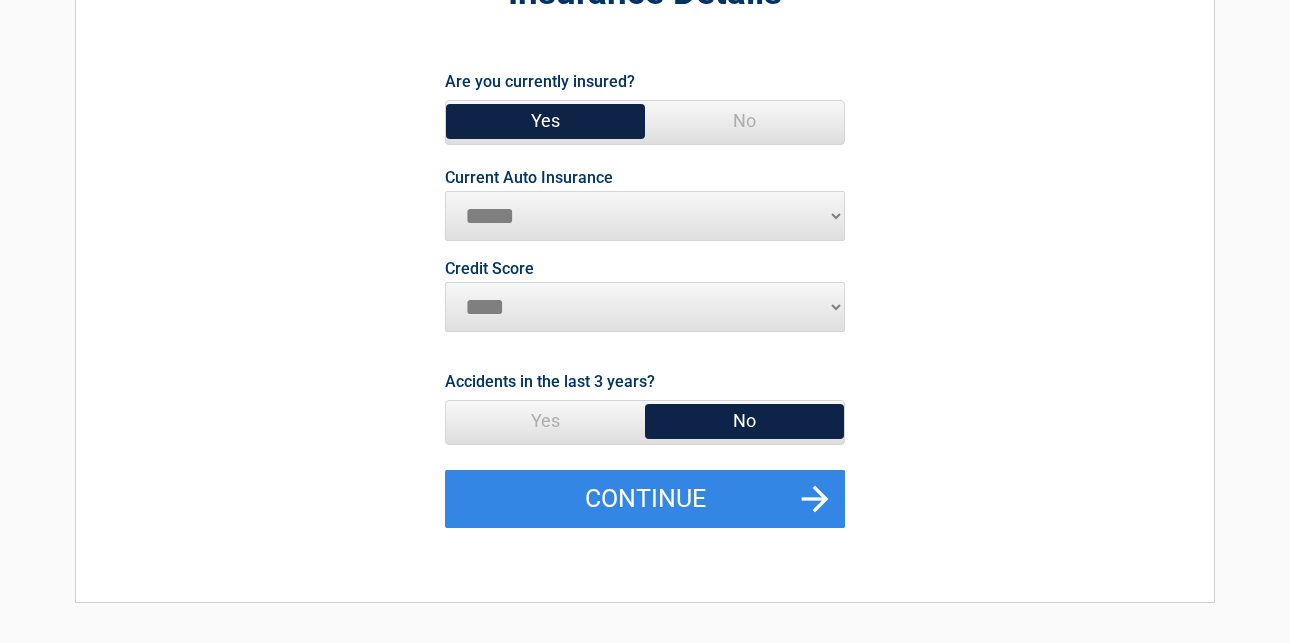 click on "**********" at bounding box center [645, 216] 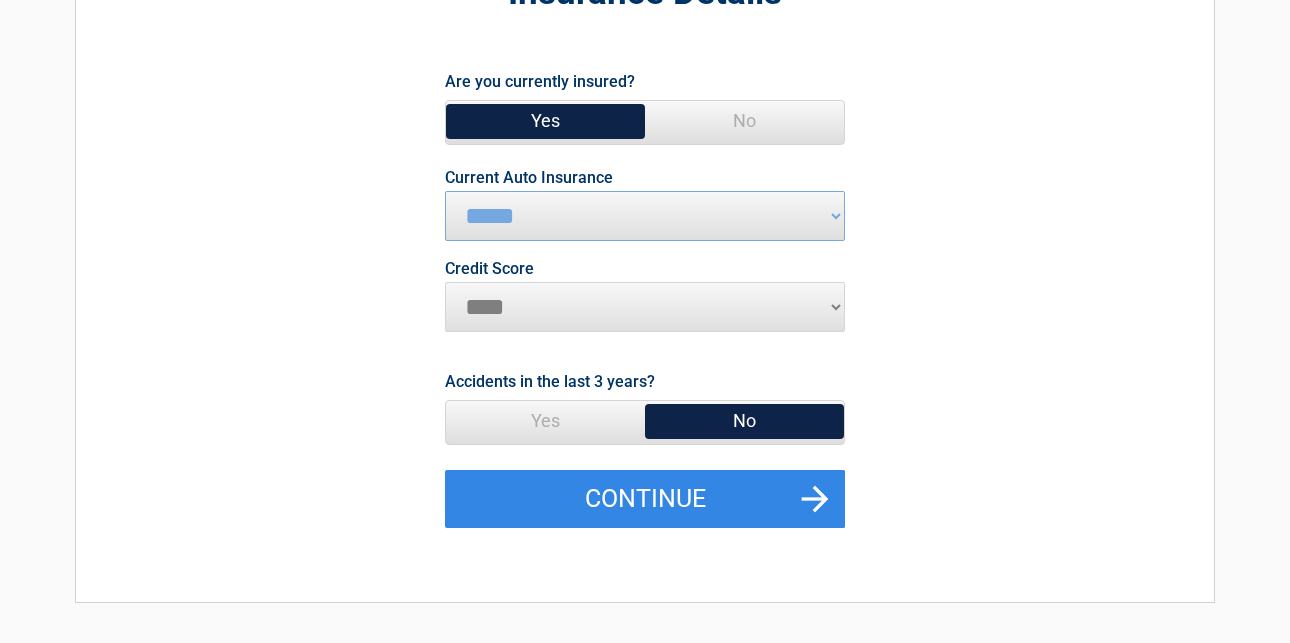 click on "*********
****
*******
****" at bounding box center (645, 307) 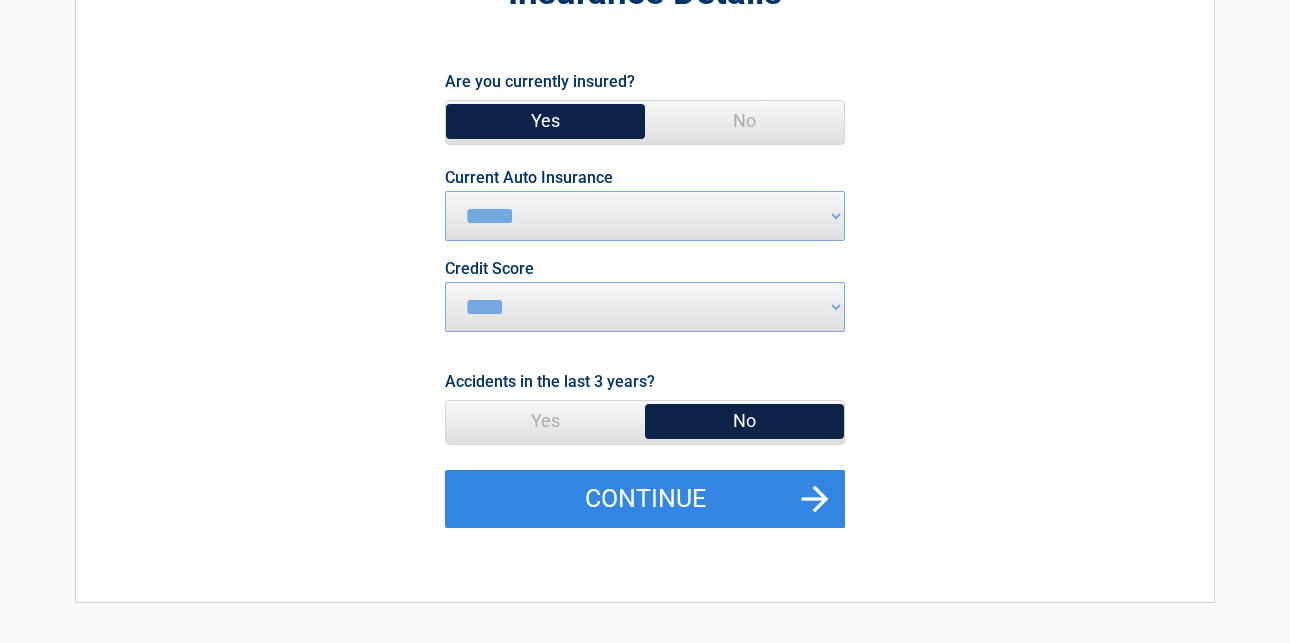 click on "*********
****
*******
****" at bounding box center [645, 307] 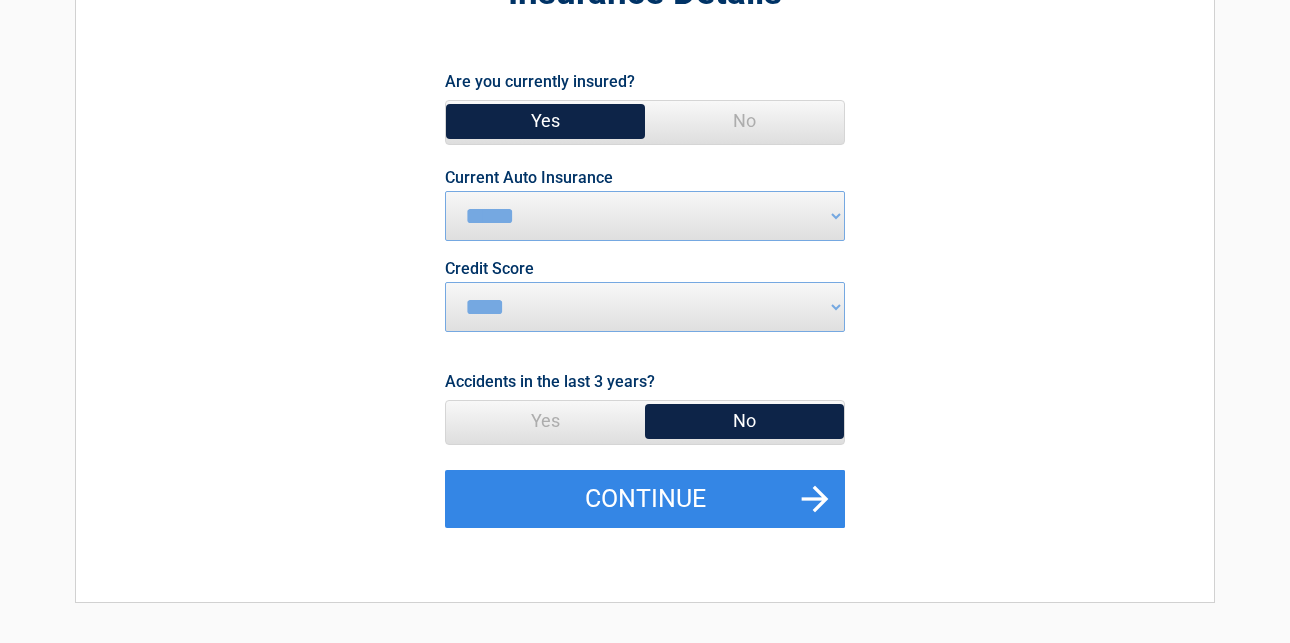 click on "**********" at bounding box center (645, 216) 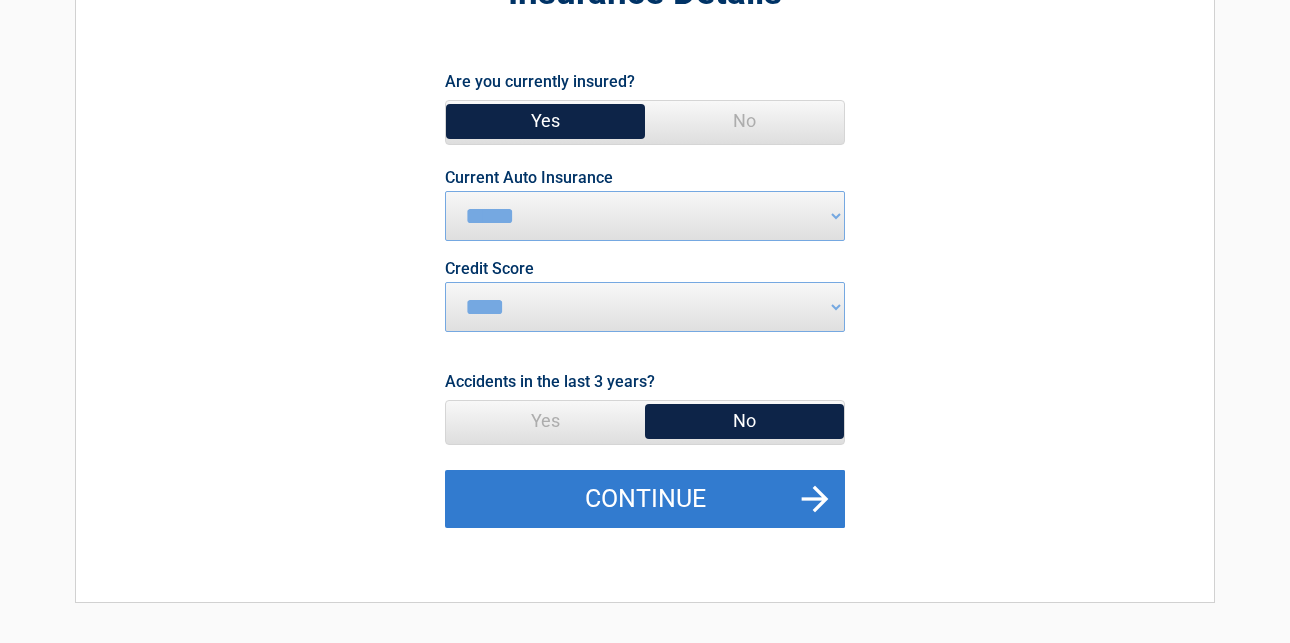 click on "Continue" at bounding box center [645, 499] 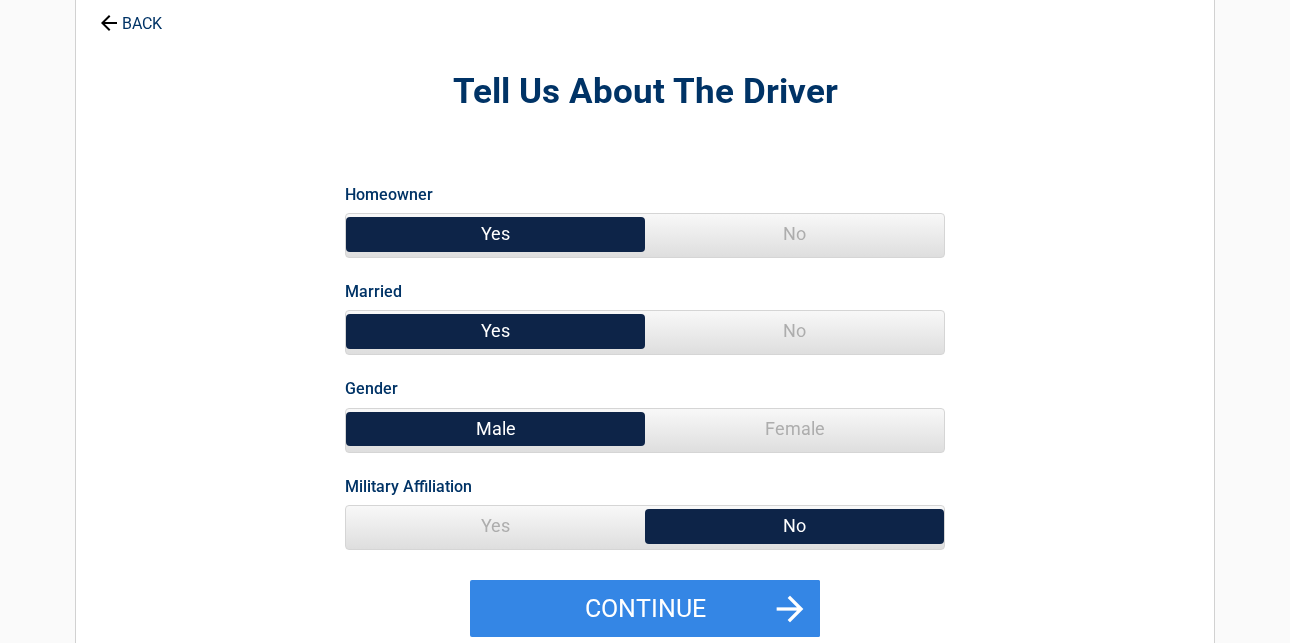 scroll, scrollTop: 0, scrollLeft: 0, axis: both 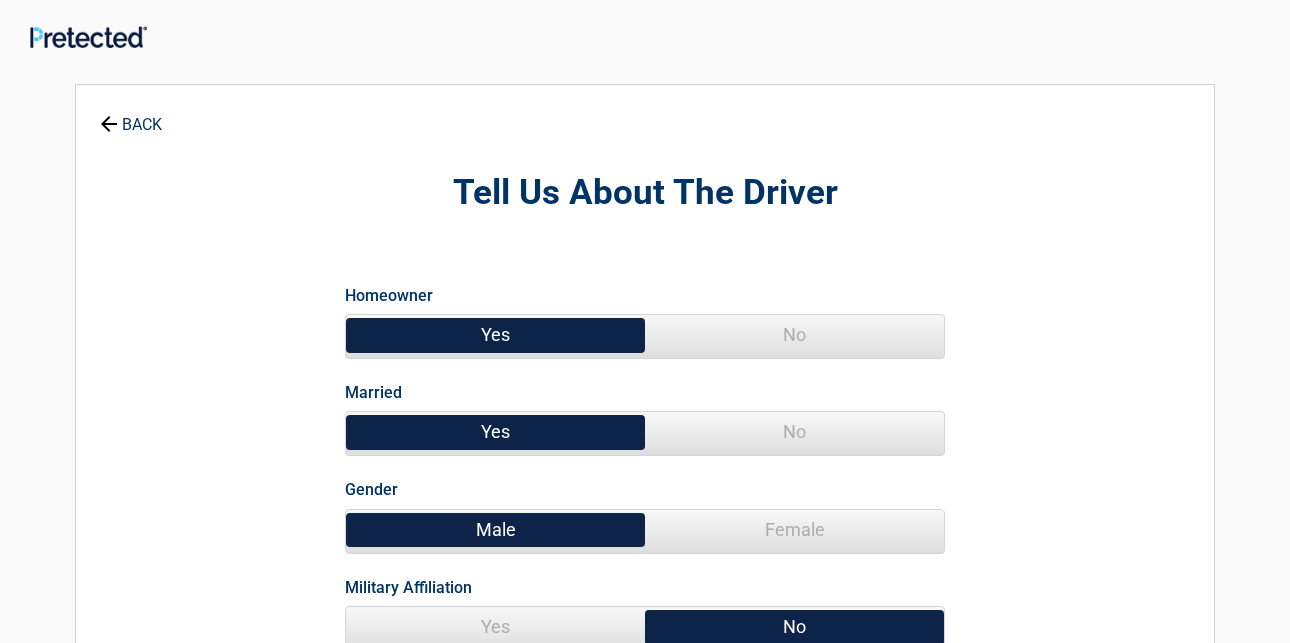click on "No" at bounding box center [794, 335] 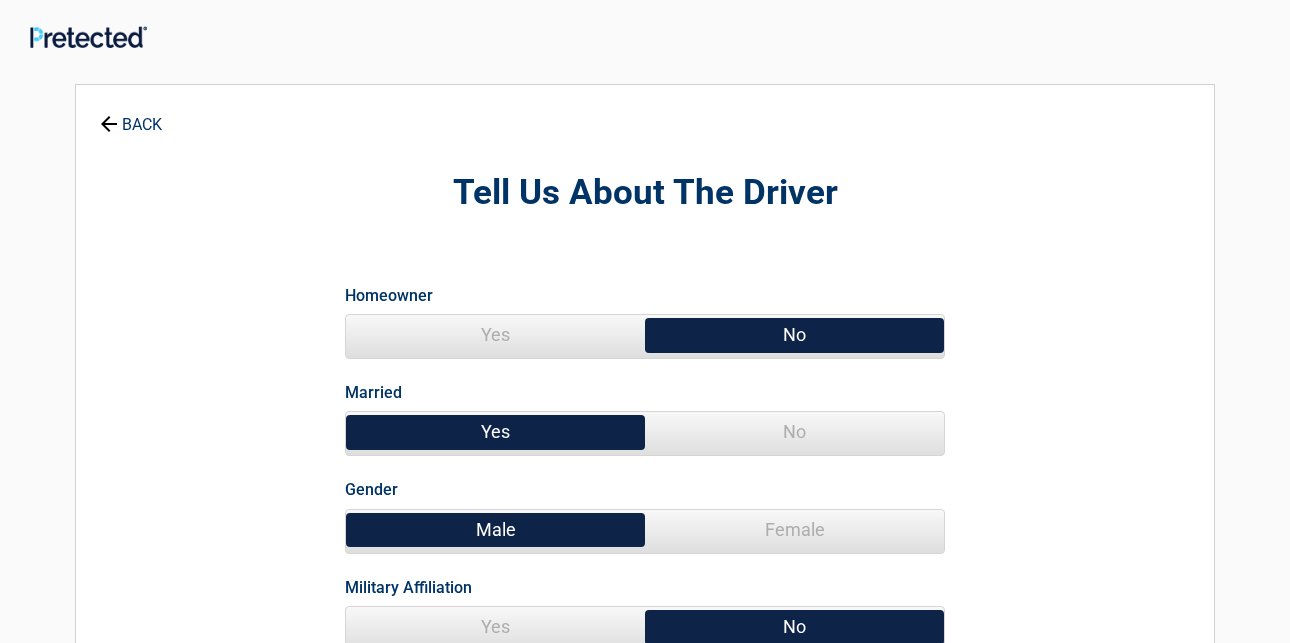 click on "No" at bounding box center (794, 432) 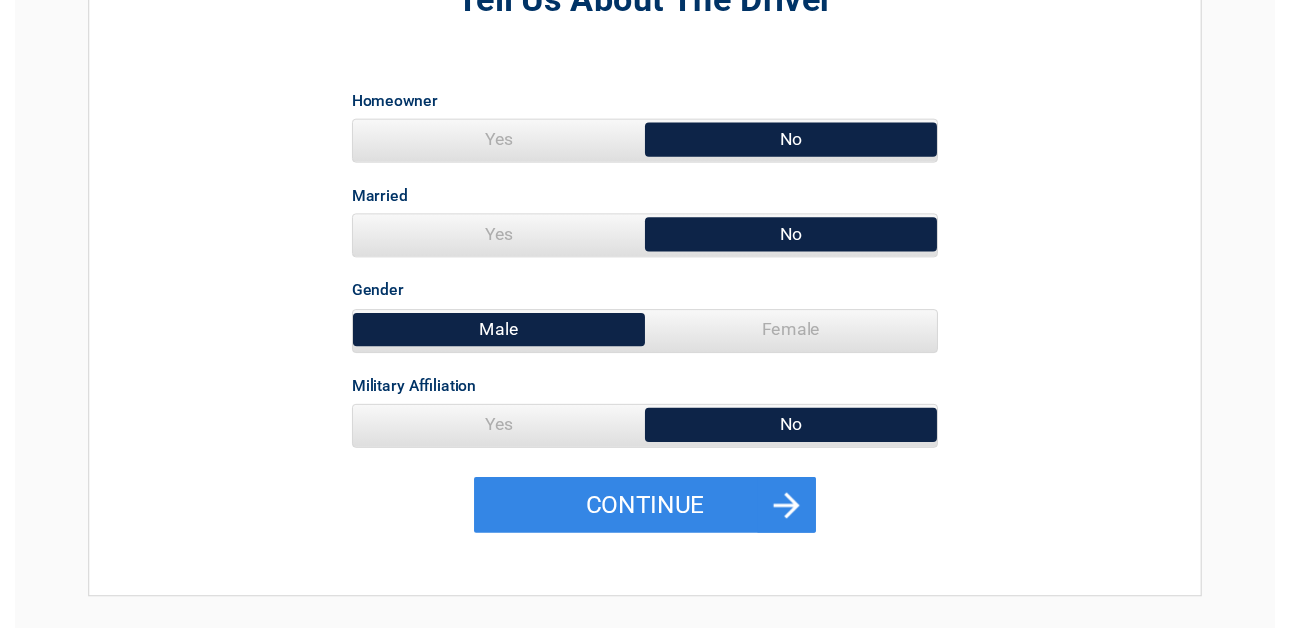 scroll, scrollTop: 200, scrollLeft: 0, axis: vertical 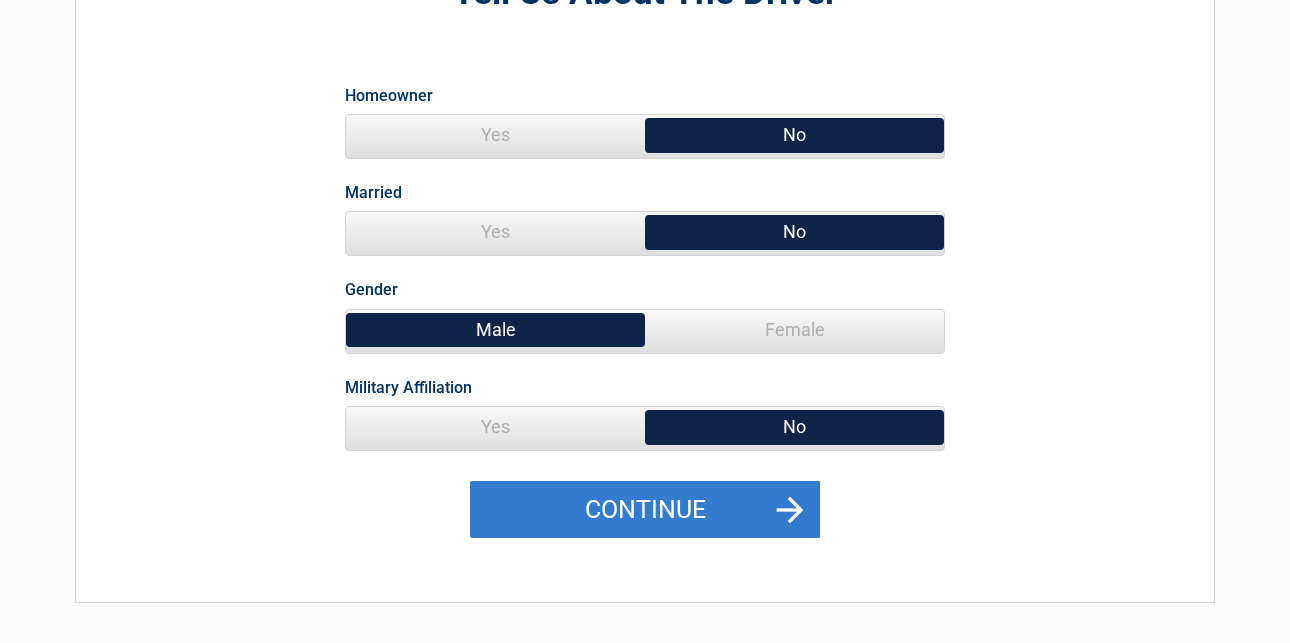 click on "Continue" at bounding box center [645, 510] 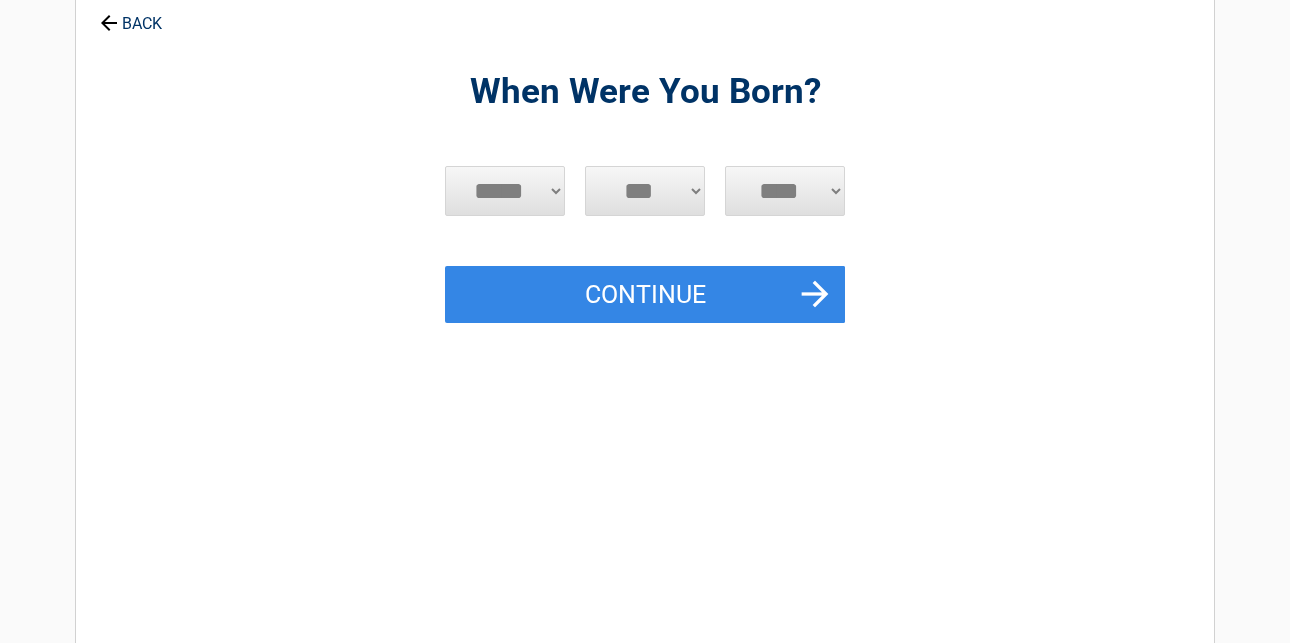 scroll, scrollTop: 0, scrollLeft: 0, axis: both 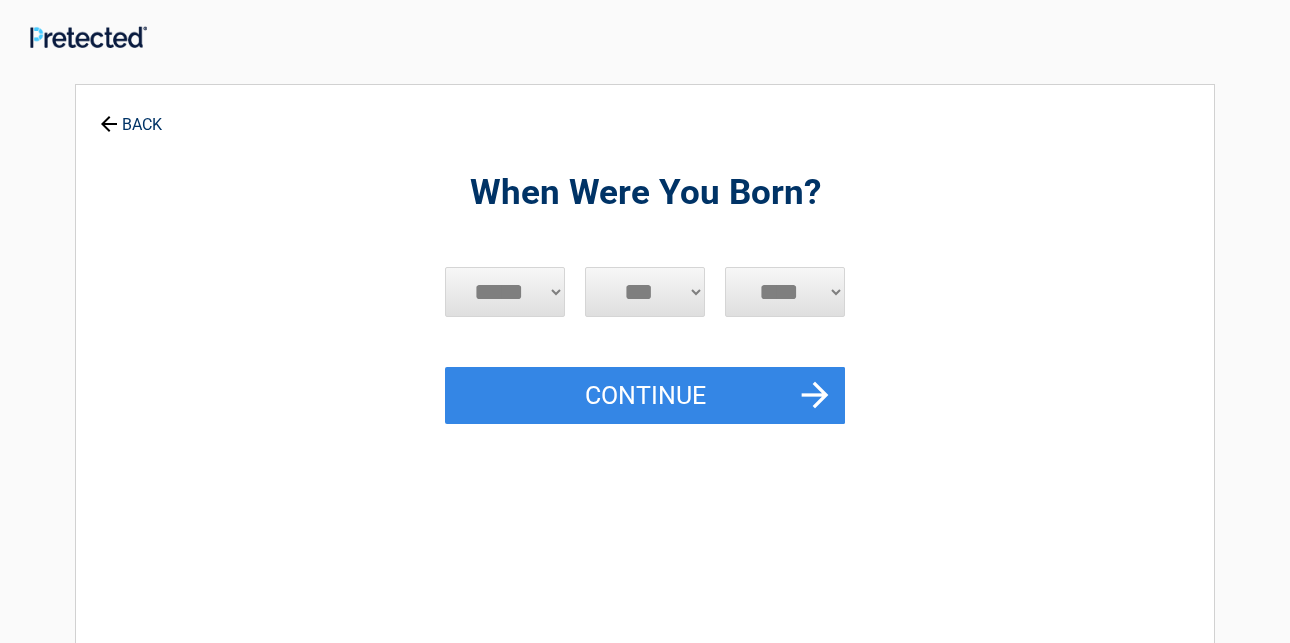 click on "*****
***
***
***
***
***
***
***
***
***
***
***
***" at bounding box center [505, 292] 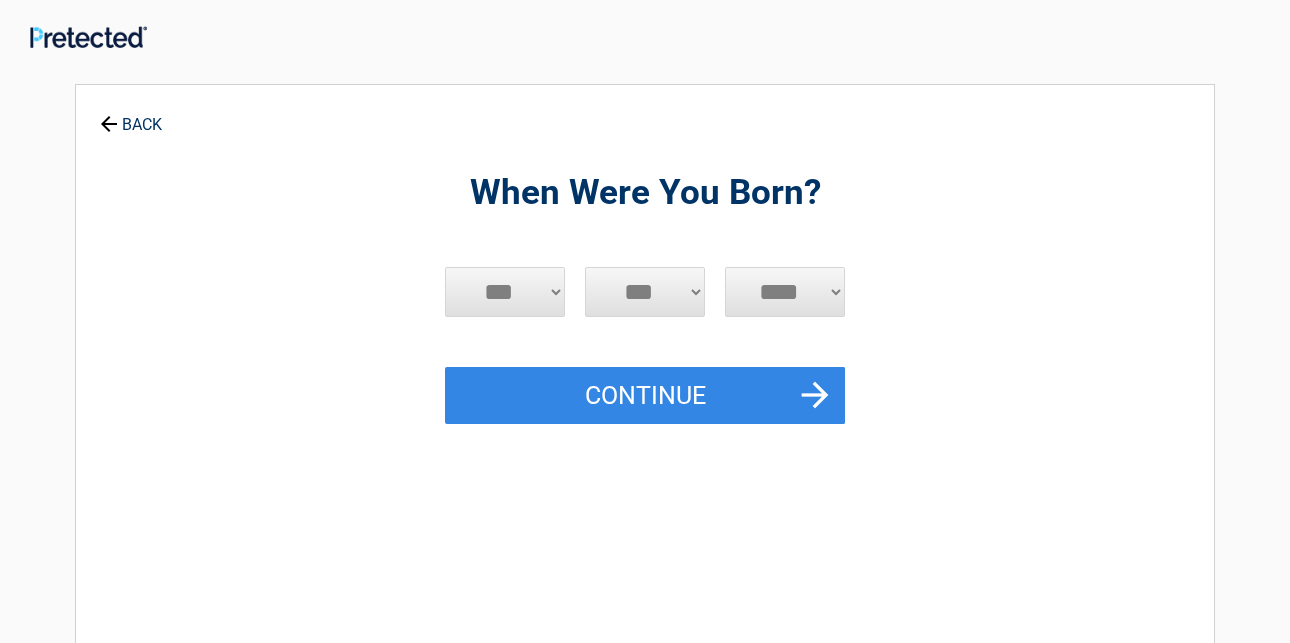 click on "*****
***
***
***
***
***
***
***
***
***
***
***
***" at bounding box center [505, 292] 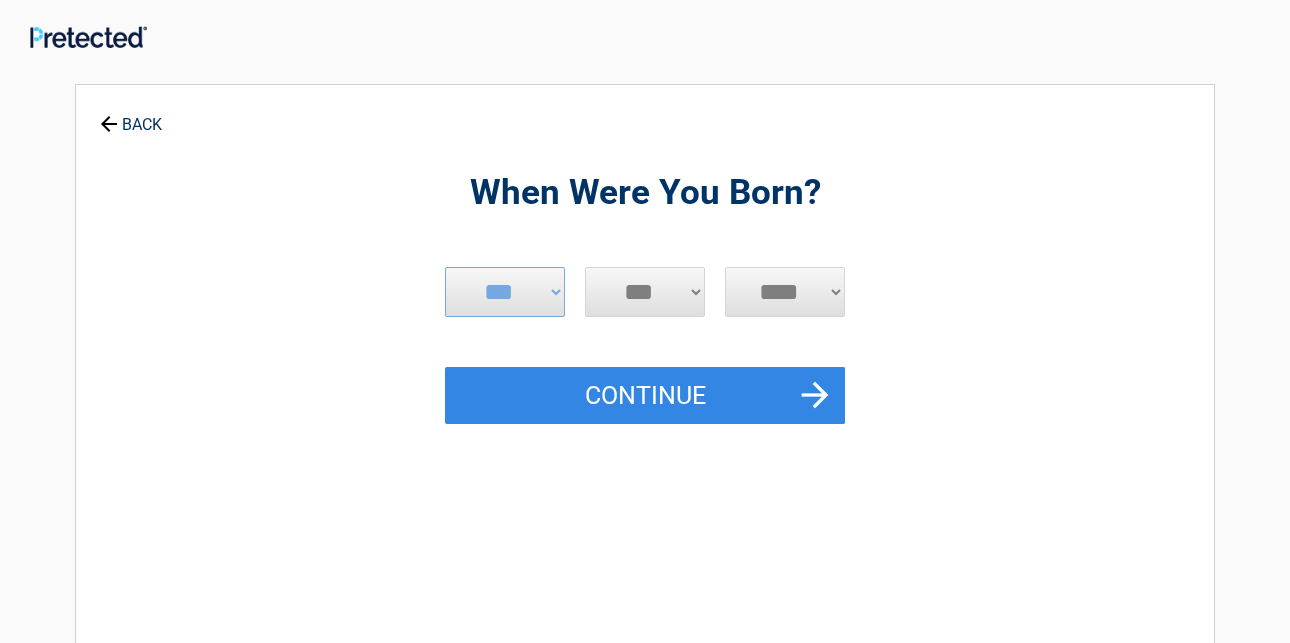 click on "*** * * * * * * * * * ** ** ** ** ** ** ** ** ** ** ** ** ** ** ** ** ** ** ** ** **" at bounding box center [645, 292] 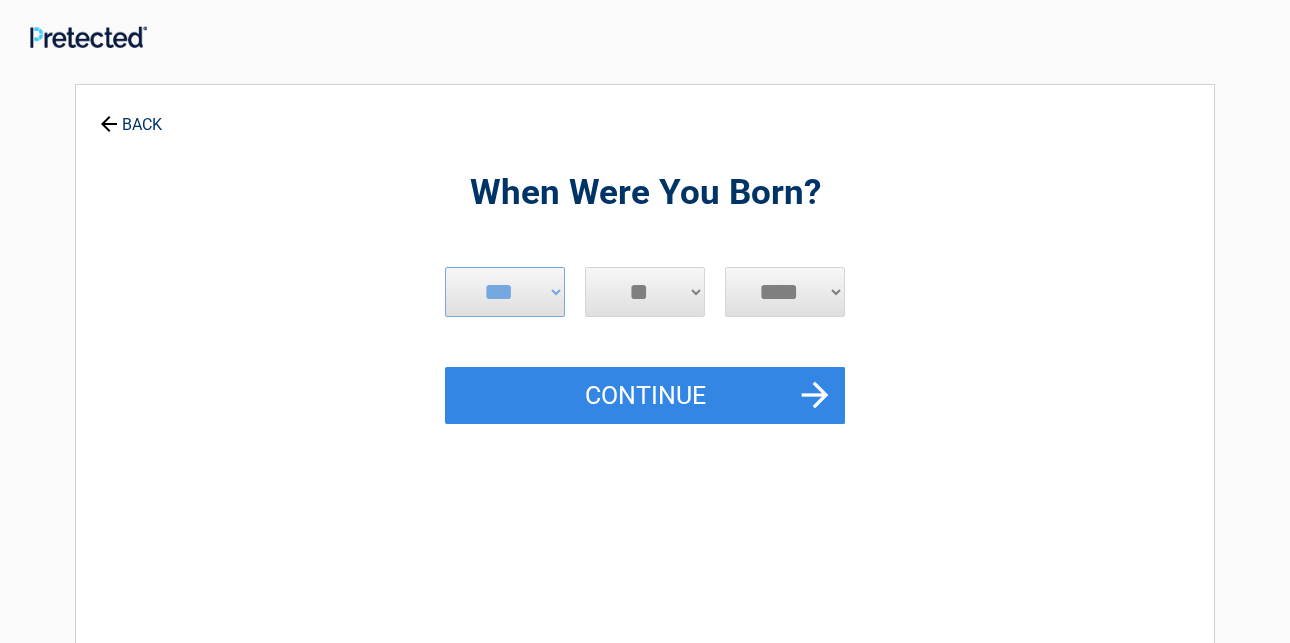 click on "*** * * * * * * * * * ** ** ** ** ** ** ** ** ** ** ** ** ** ** ** ** ** ** ** ** **" at bounding box center [645, 292] 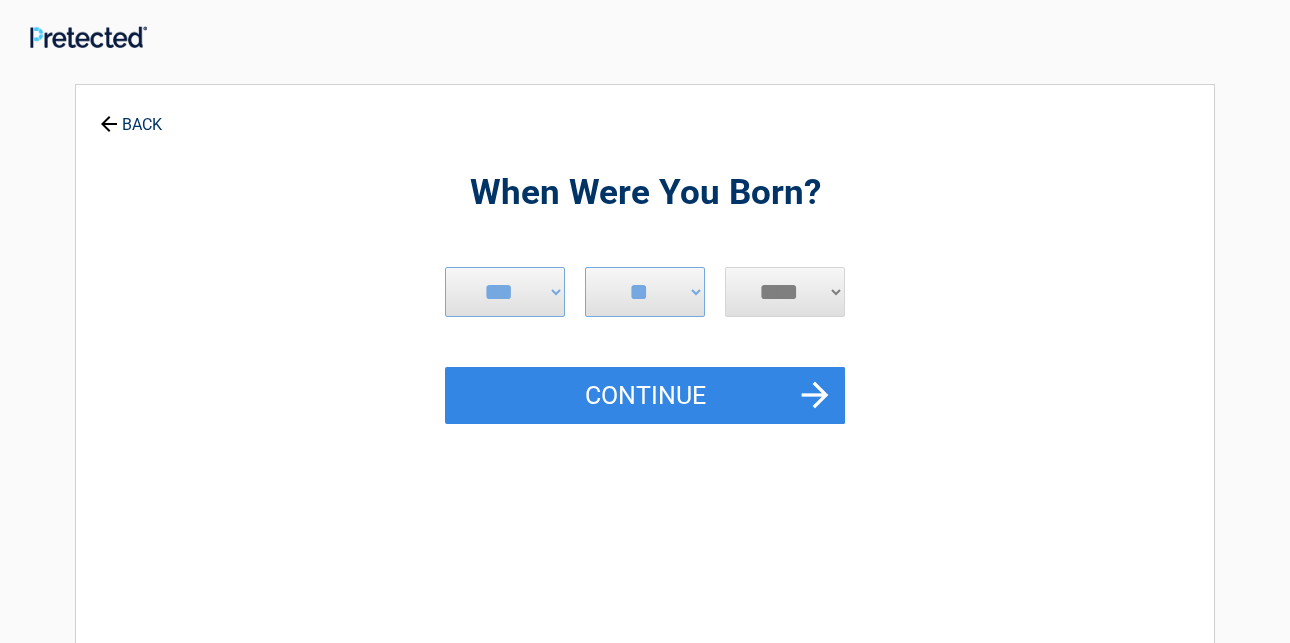 click on "****
****
****
****
****
****
****
****
****
****
****
****
****
****
****
****
****
****
****
****
****
****
****
****
****
****
****
****
****
****
****
****
****
****
****
****
****
****
****
****
****
****
****
****
****
****
****
****
****
****
****
****
****
****
****
****
****
****
****
****
****
****
****
****" at bounding box center [785, 292] 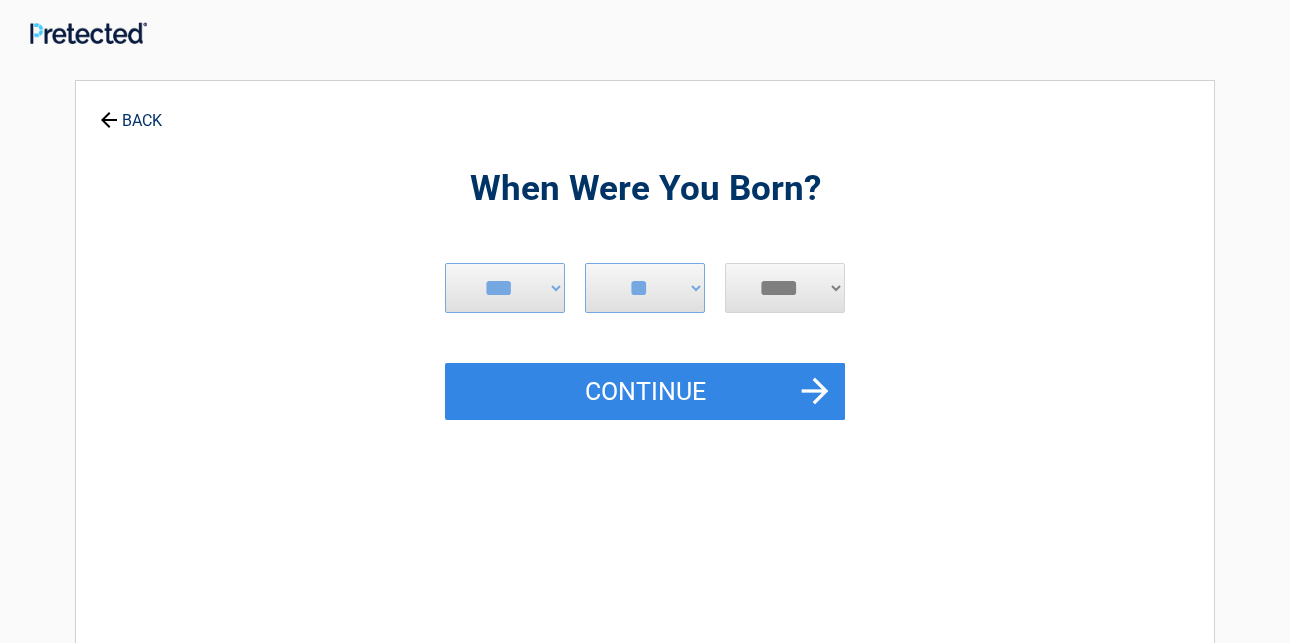 scroll, scrollTop: 0, scrollLeft: 0, axis: both 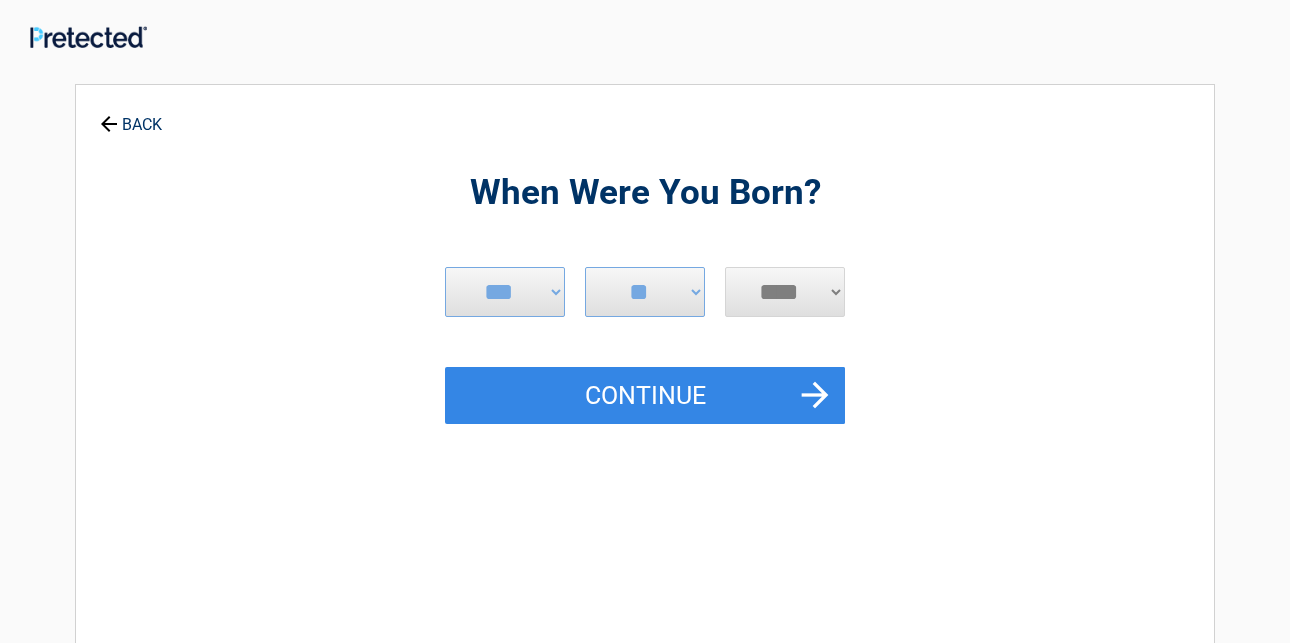 click on "****
****
****
****
****
****
****
****
****
****
****
****
****
****
****
****
****
****
****
****
****
****
****
****
****
****
****
****
****
****
****
****
****
****
****
****
****
****
****
****
****
****
****
****
****
****
****
****
****
****
****
****
****
****
****
****
****
****
****
****
****
****
****
****" at bounding box center [785, 292] 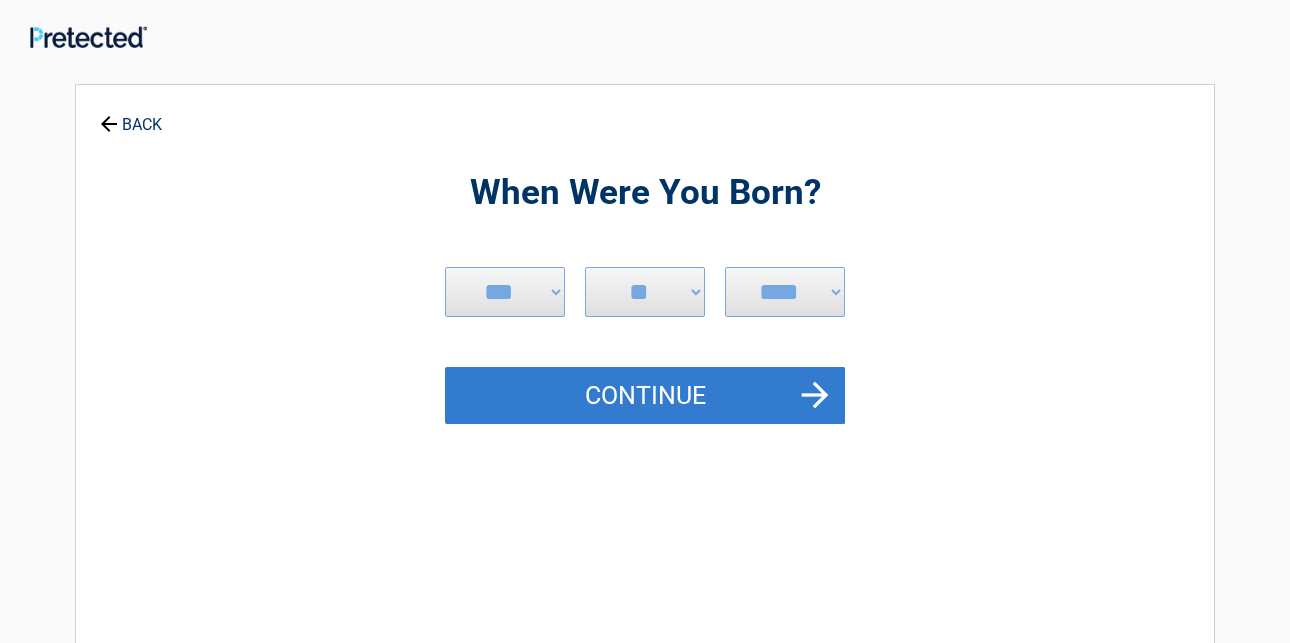 click on "Continue" at bounding box center [645, 396] 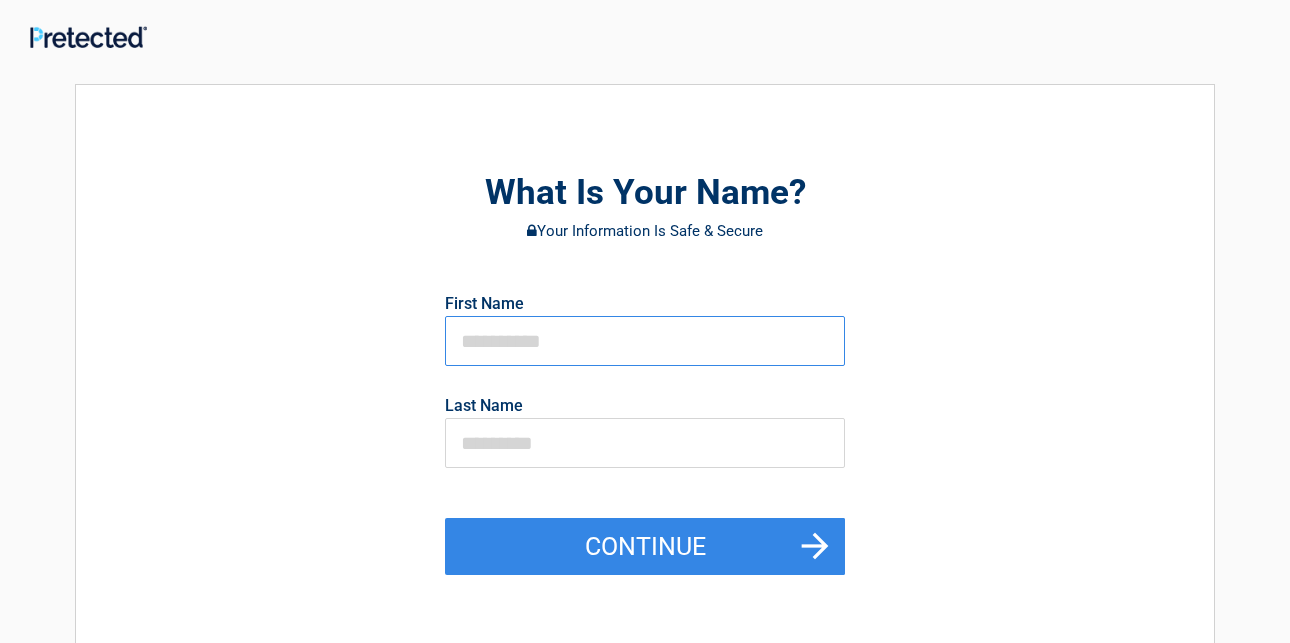 click at bounding box center (645, 341) 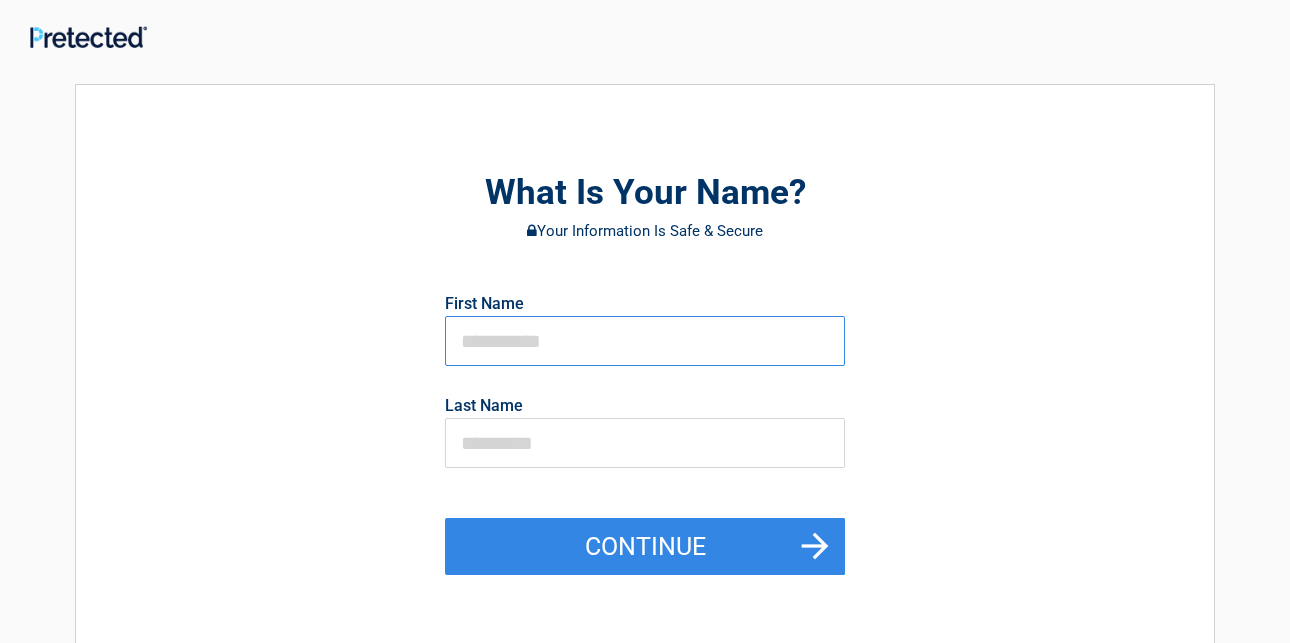 type on "********" 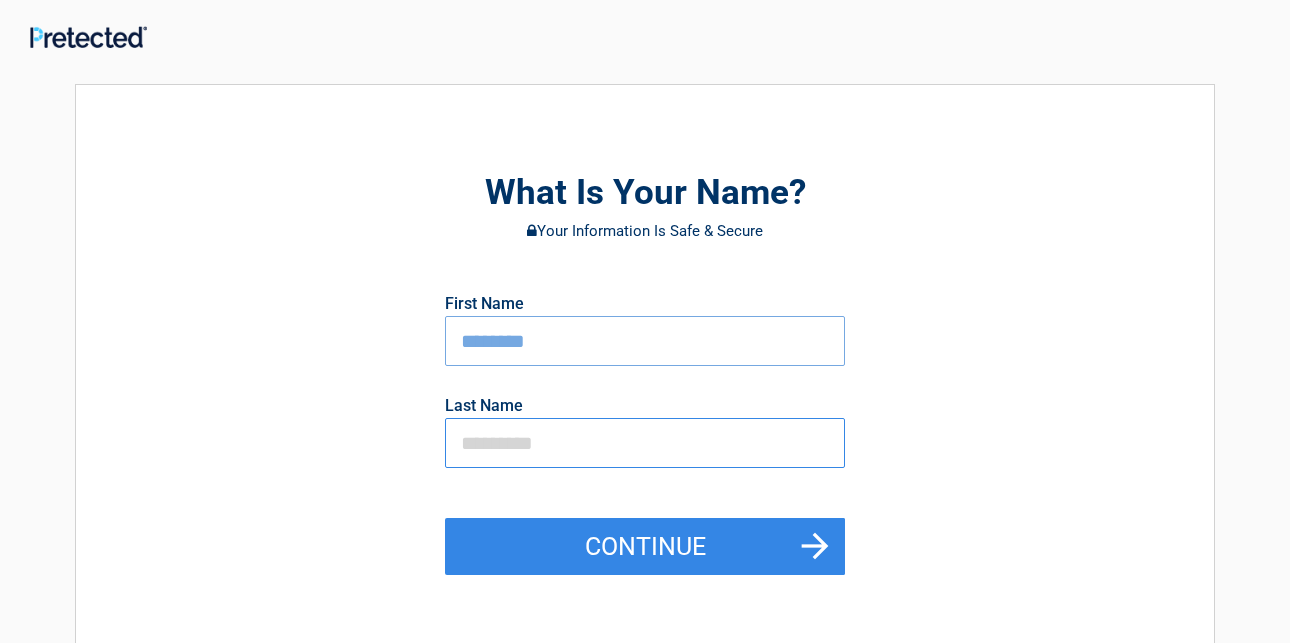 click at bounding box center (645, 443) 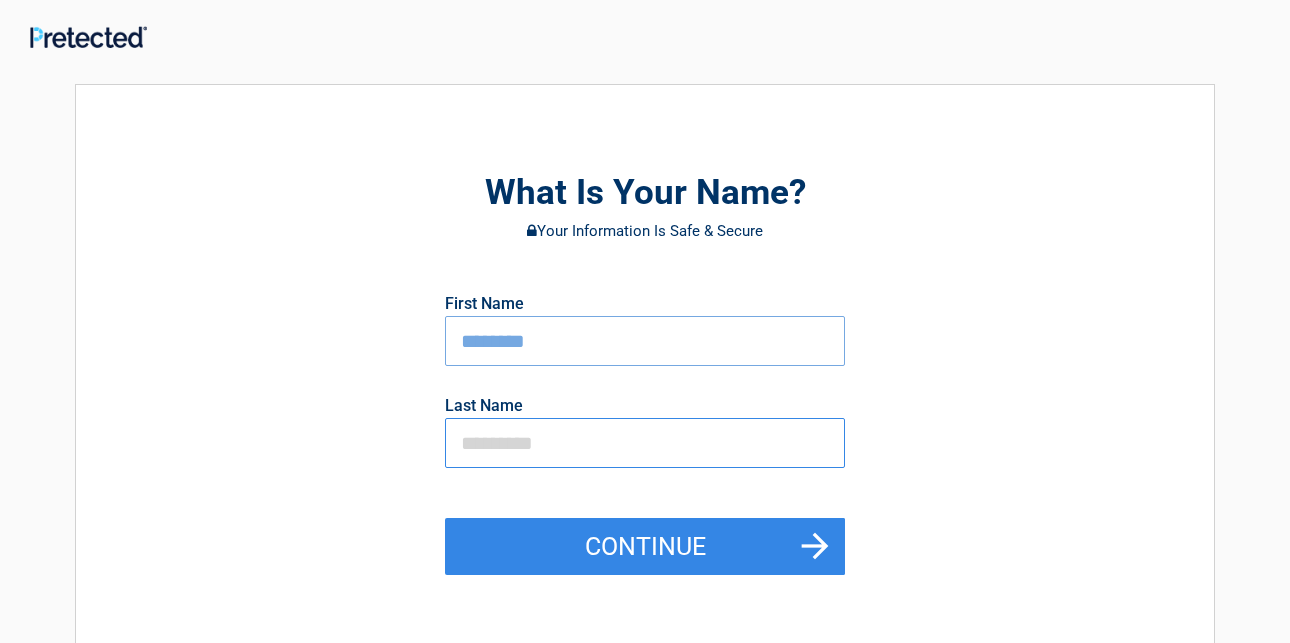 type on "******" 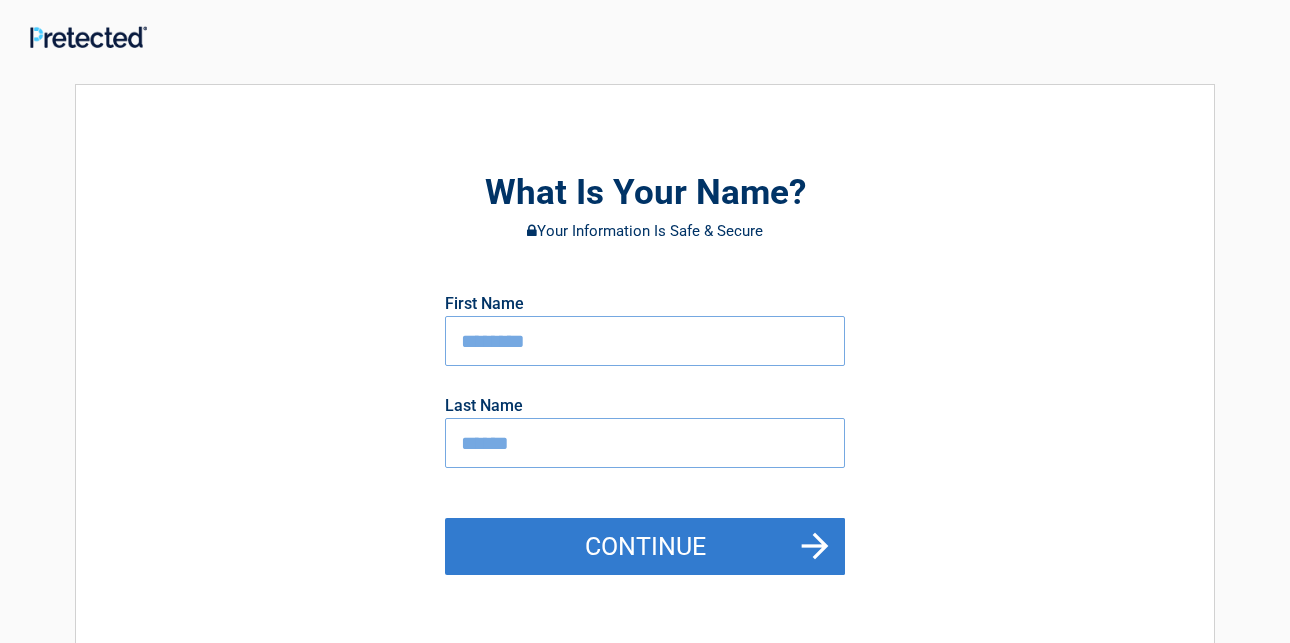click on "Continue" at bounding box center [645, 547] 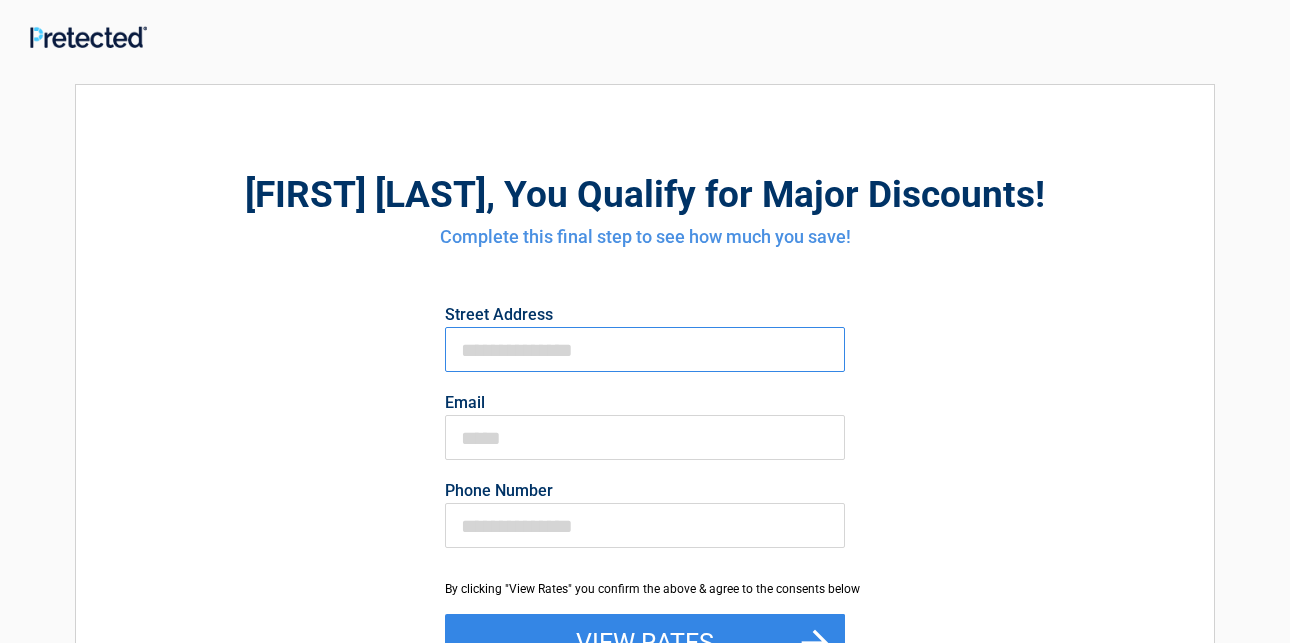 click on "First Name" at bounding box center (645, 349) 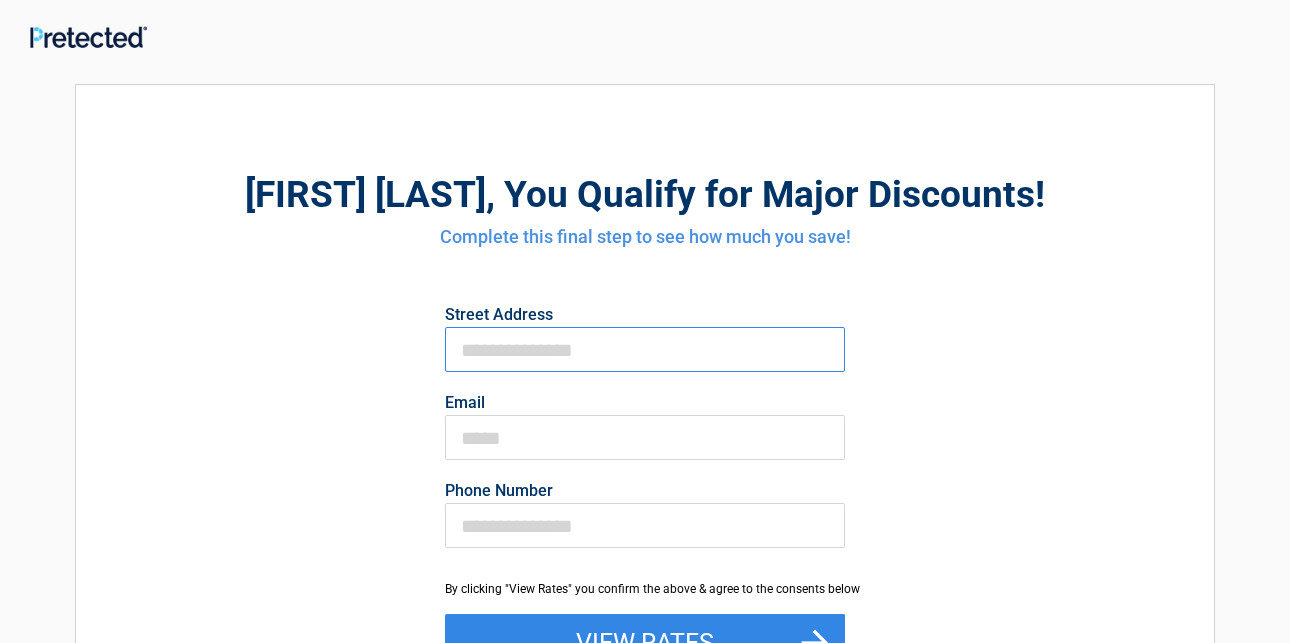 type on "**********" 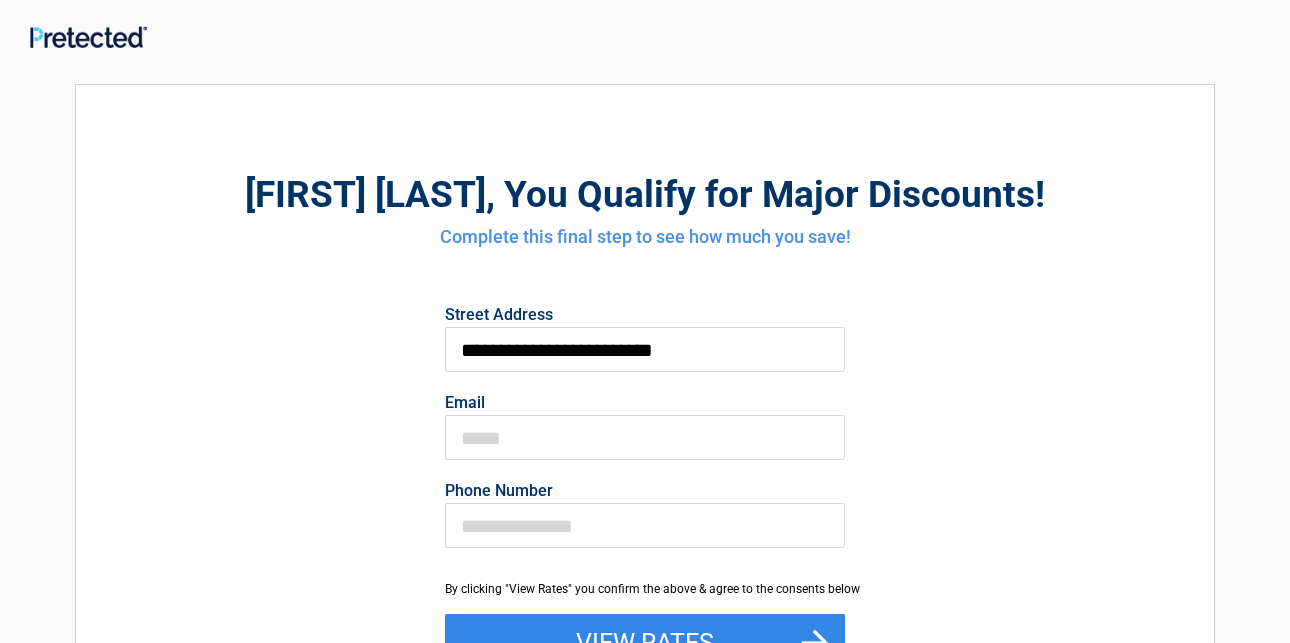 type on "**********" 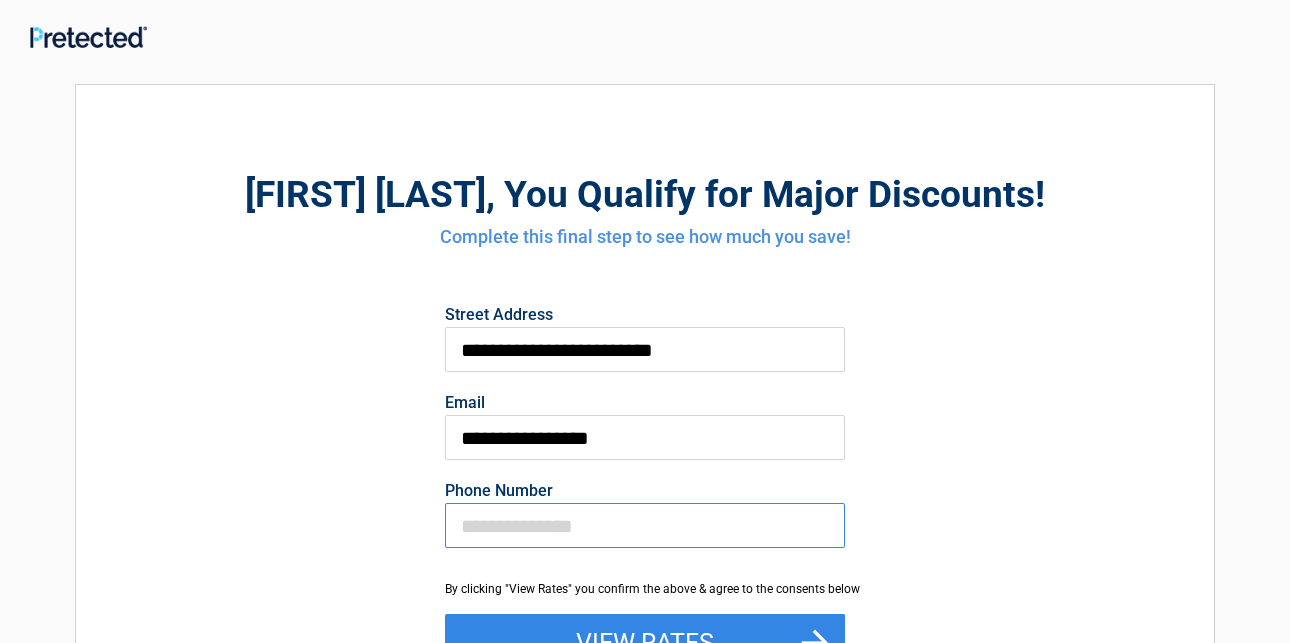 type on "**********" 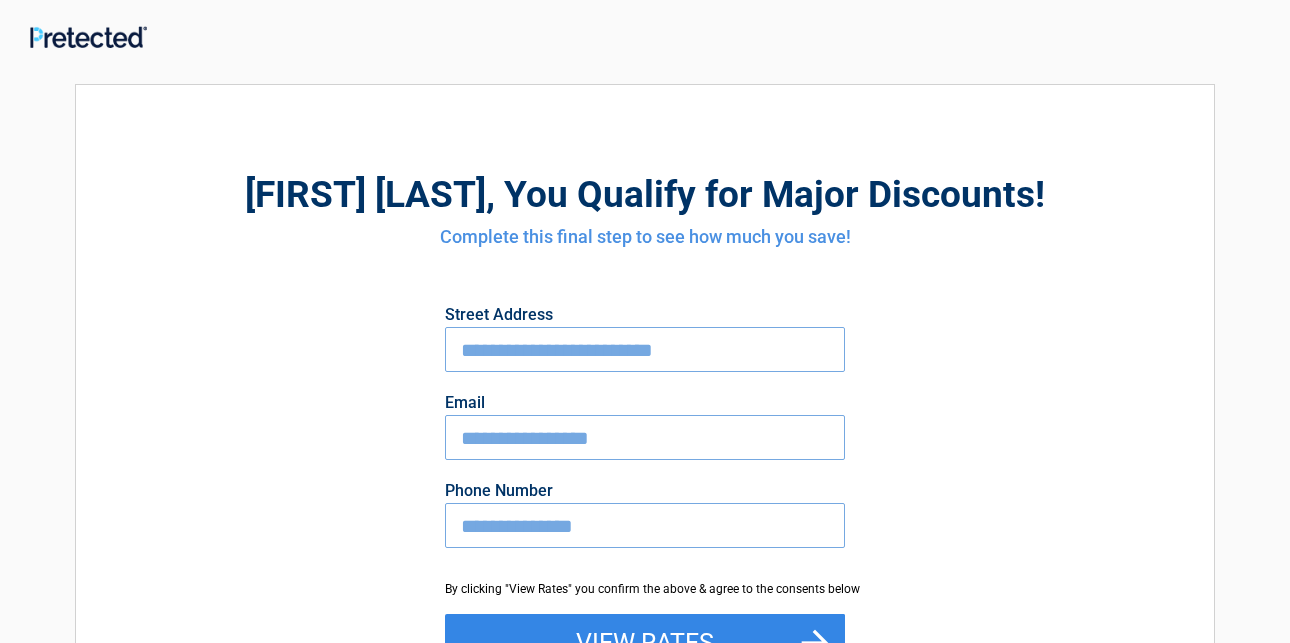 scroll, scrollTop: 100, scrollLeft: 0, axis: vertical 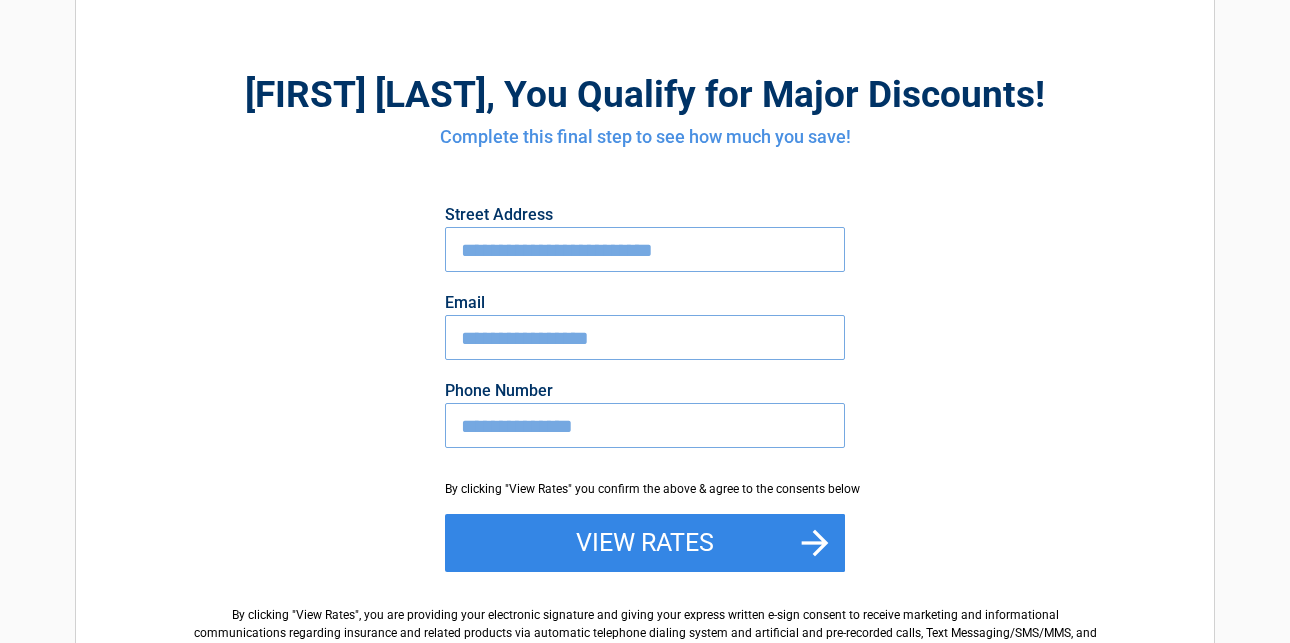 click on "**********" at bounding box center (645, 249) 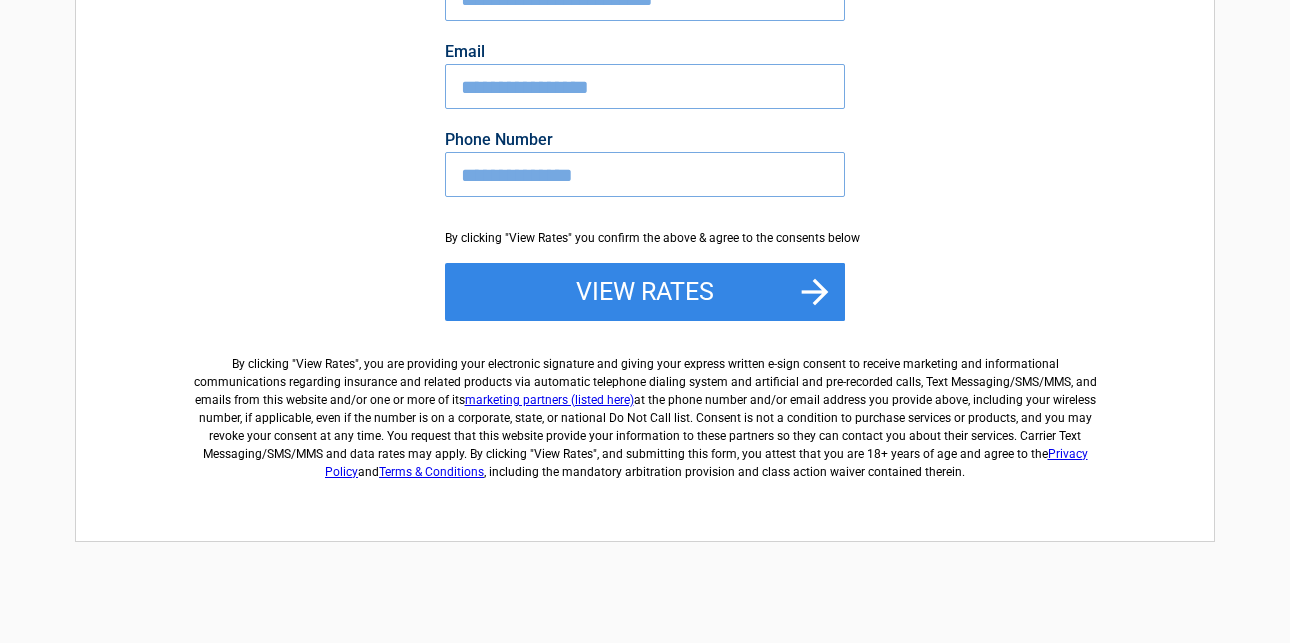 scroll, scrollTop: 400, scrollLeft: 0, axis: vertical 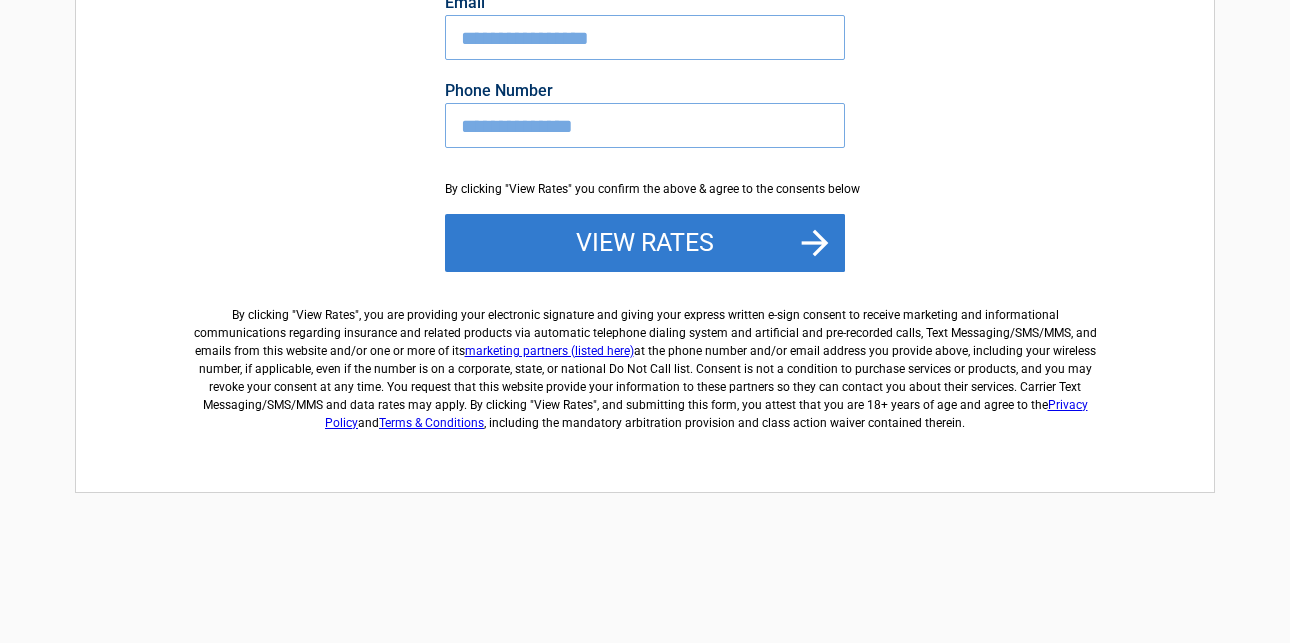 click on "View Rates" at bounding box center [645, 243] 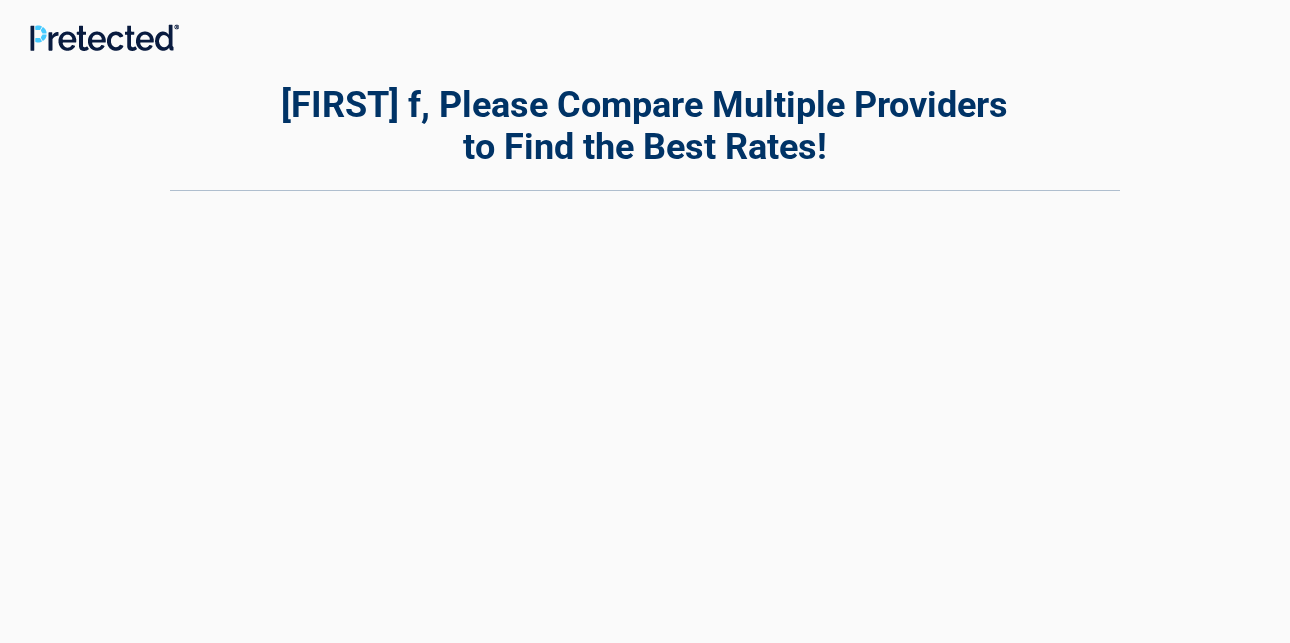 scroll, scrollTop: 0, scrollLeft: 0, axis: both 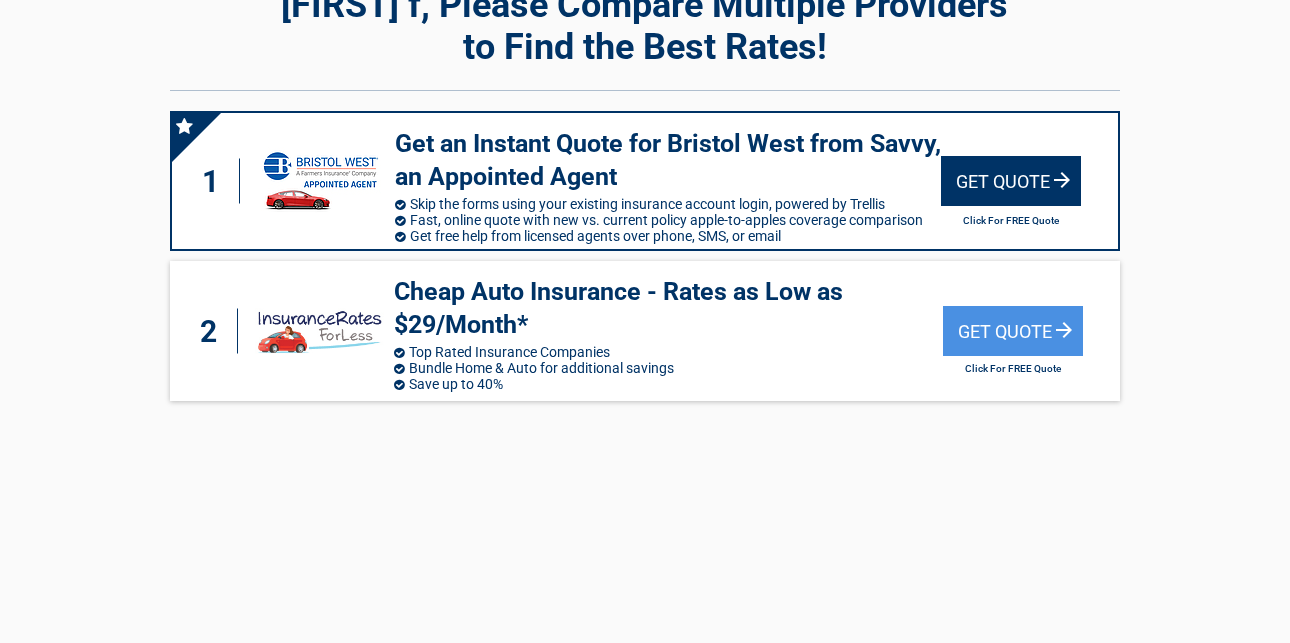 click on "Get Quote" at bounding box center [1011, 181] 